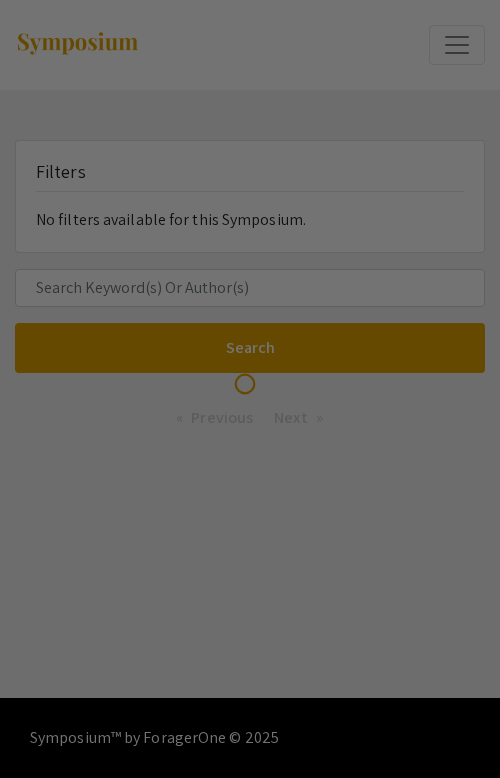 scroll, scrollTop: 0, scrollLeft: 0, axis: both 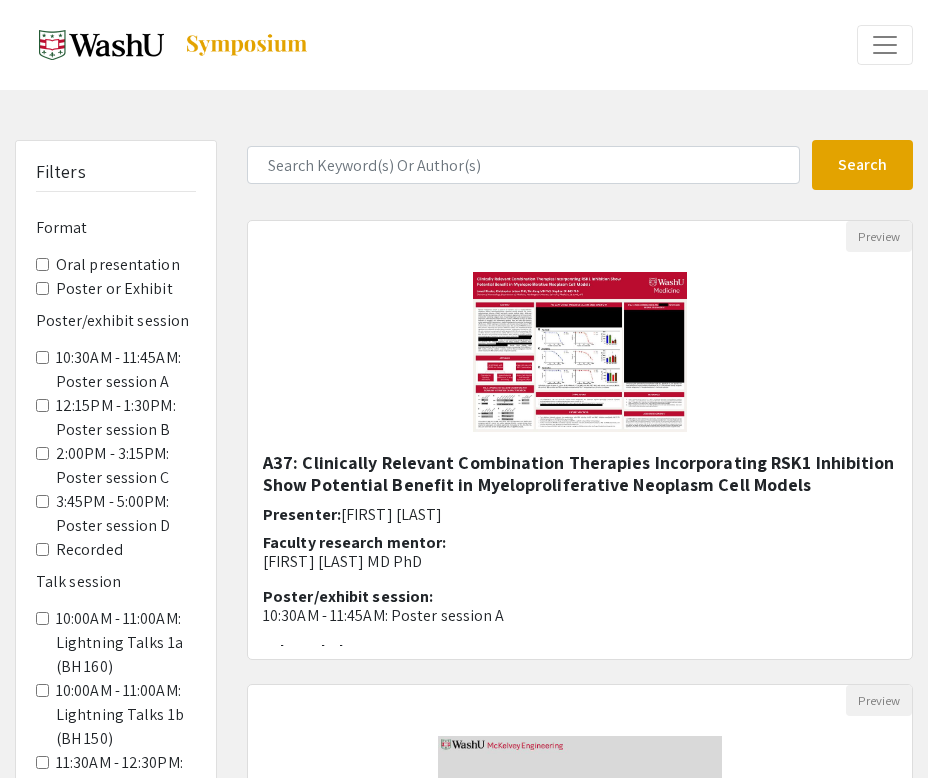 click on "Poster or Exhibit" 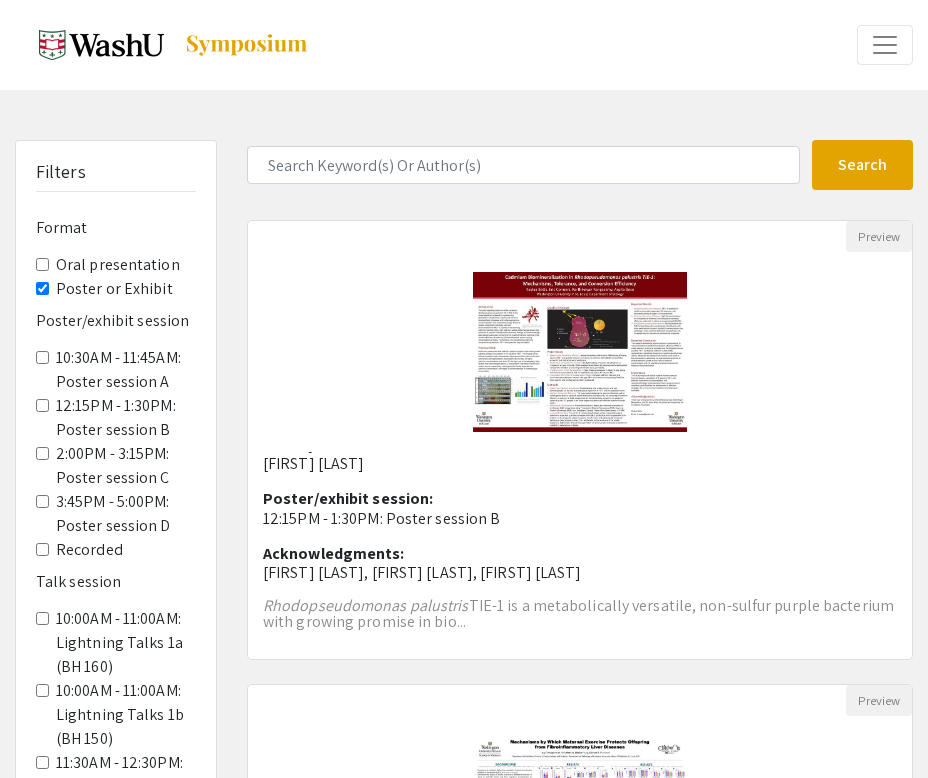 scroll, scrollTop: 0, scrollLeft: 0, axis: both 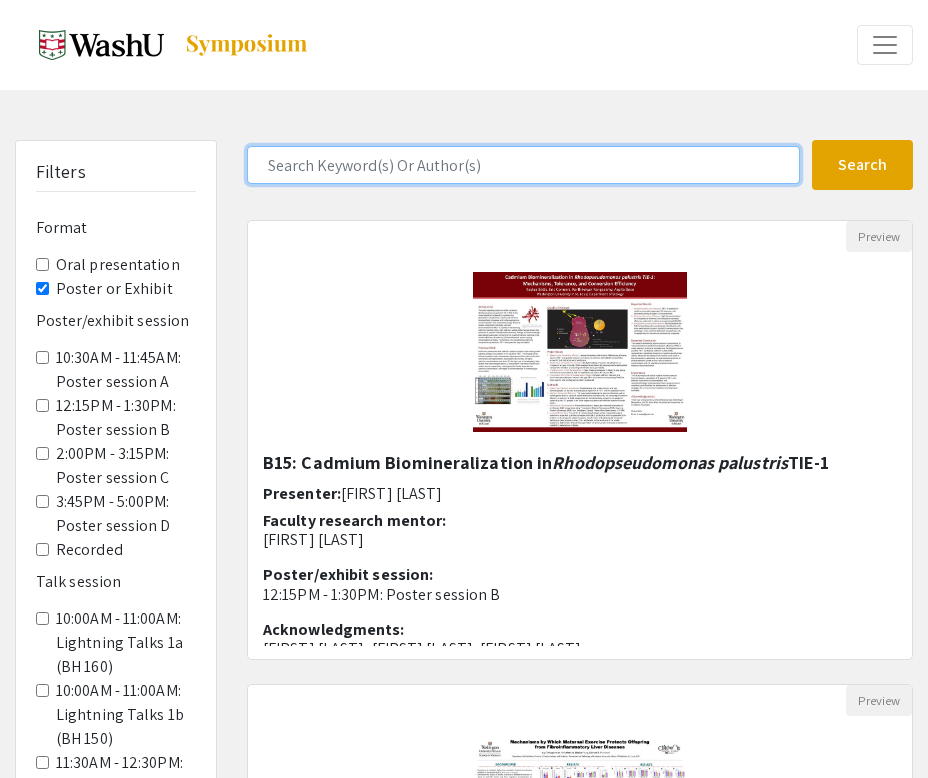 click 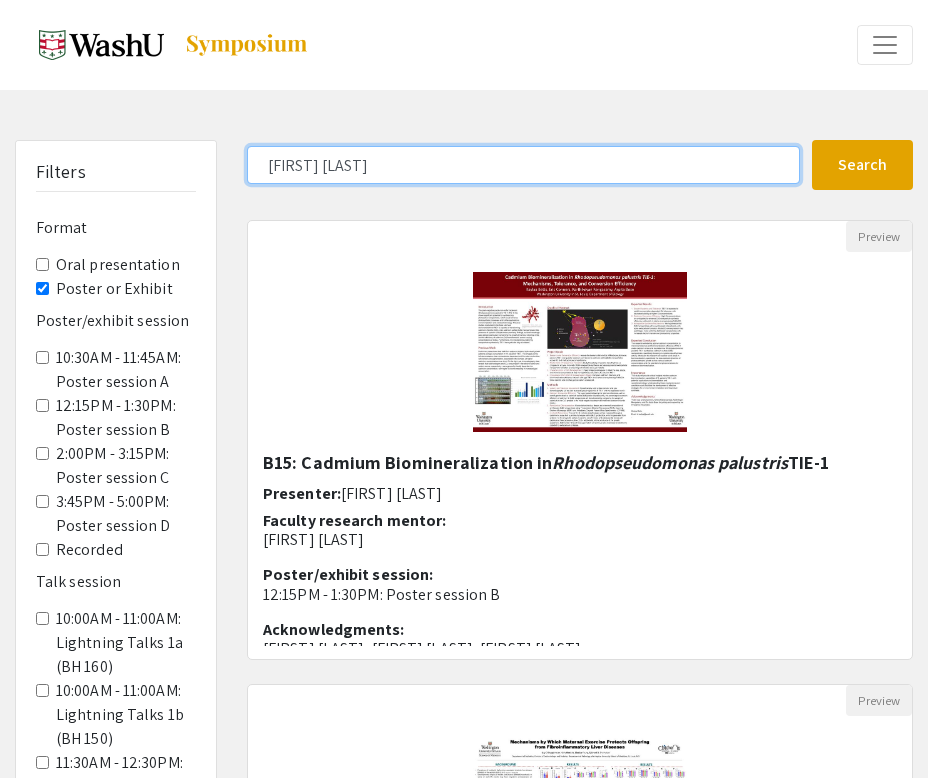 click on "Search" 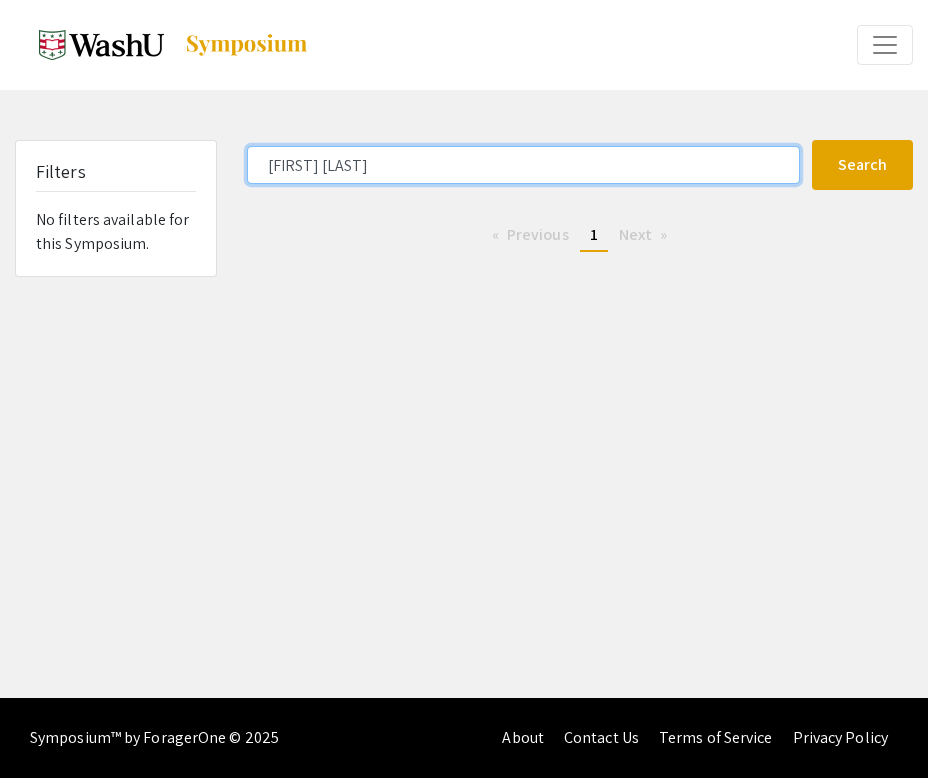 click on "jennifer ong" 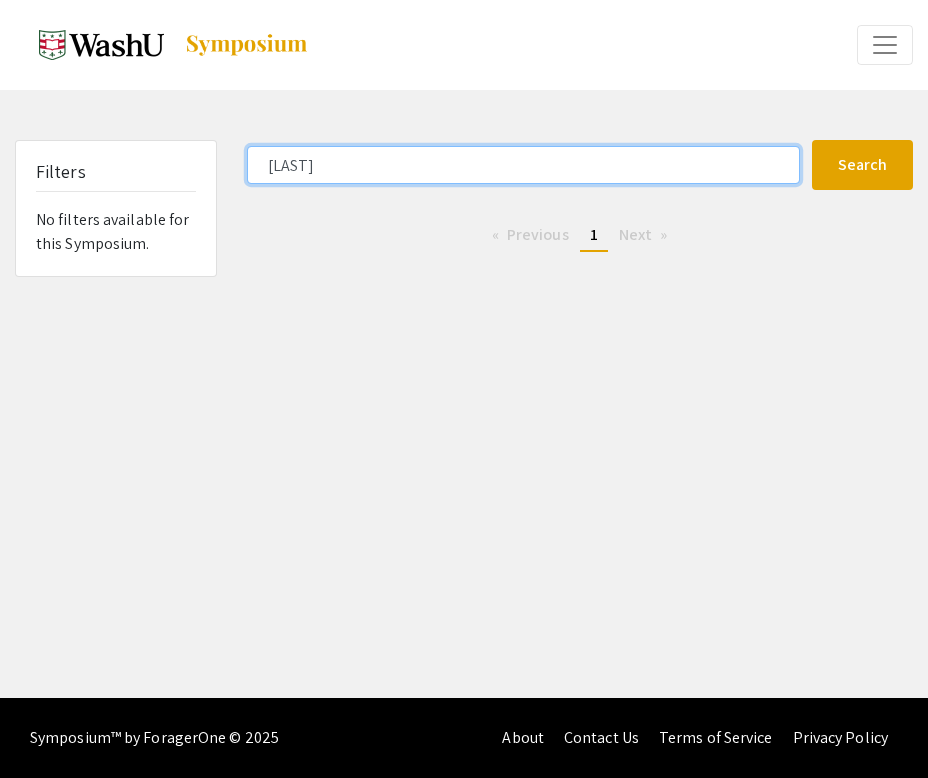 type on "ong" 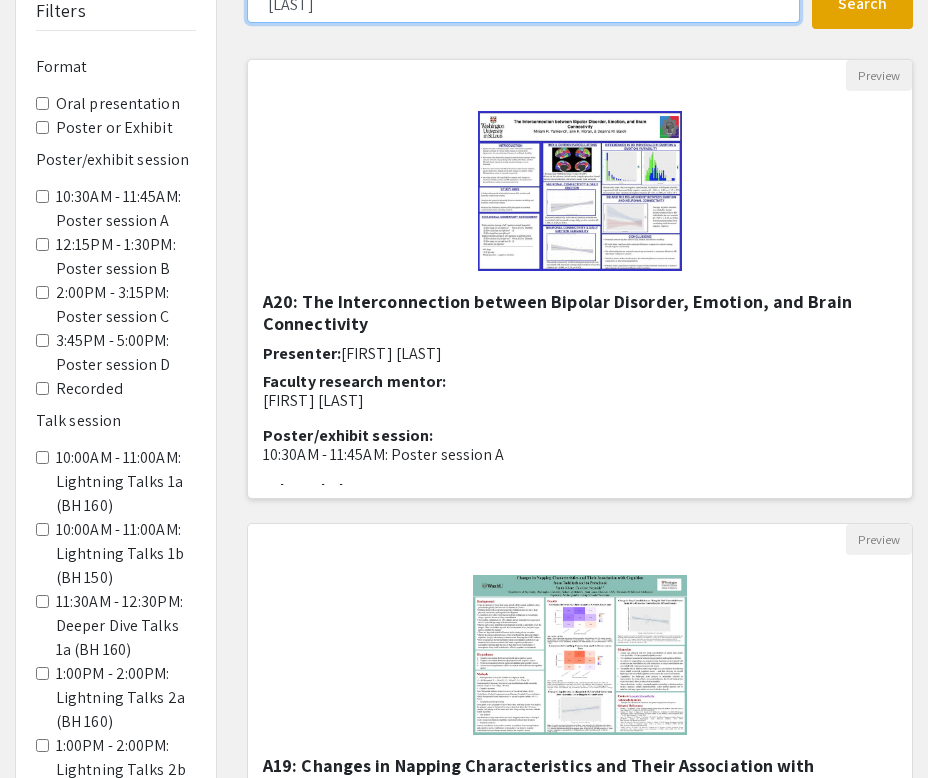 scroll, scrollTop: 159, scrollLeft: 0, axis: vertical 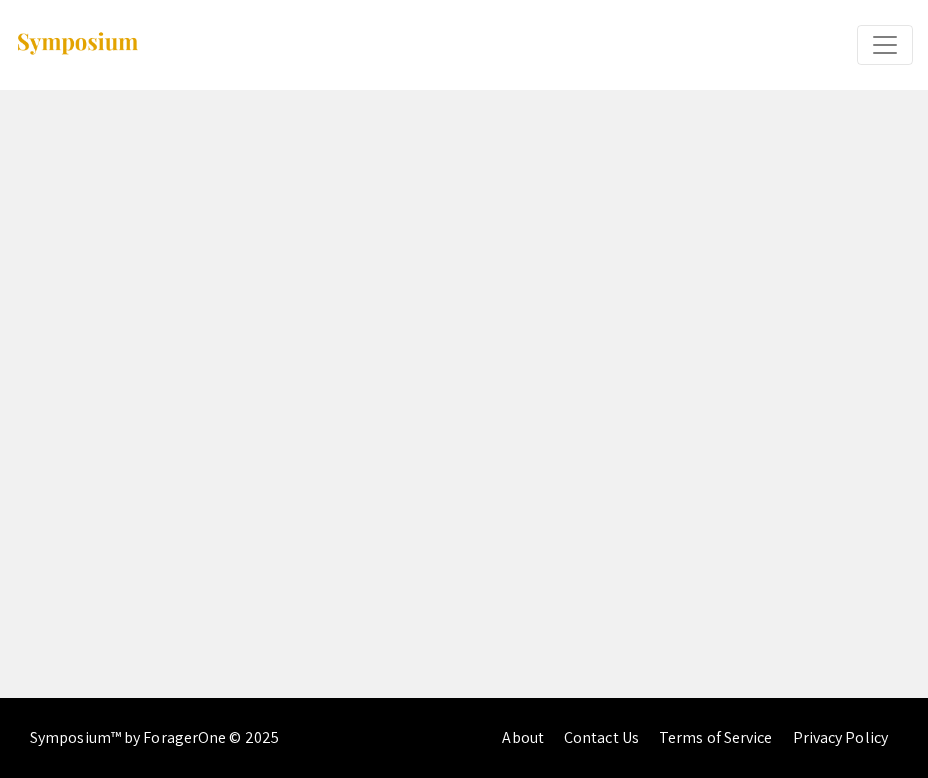 click at bounding box center (885, 45) 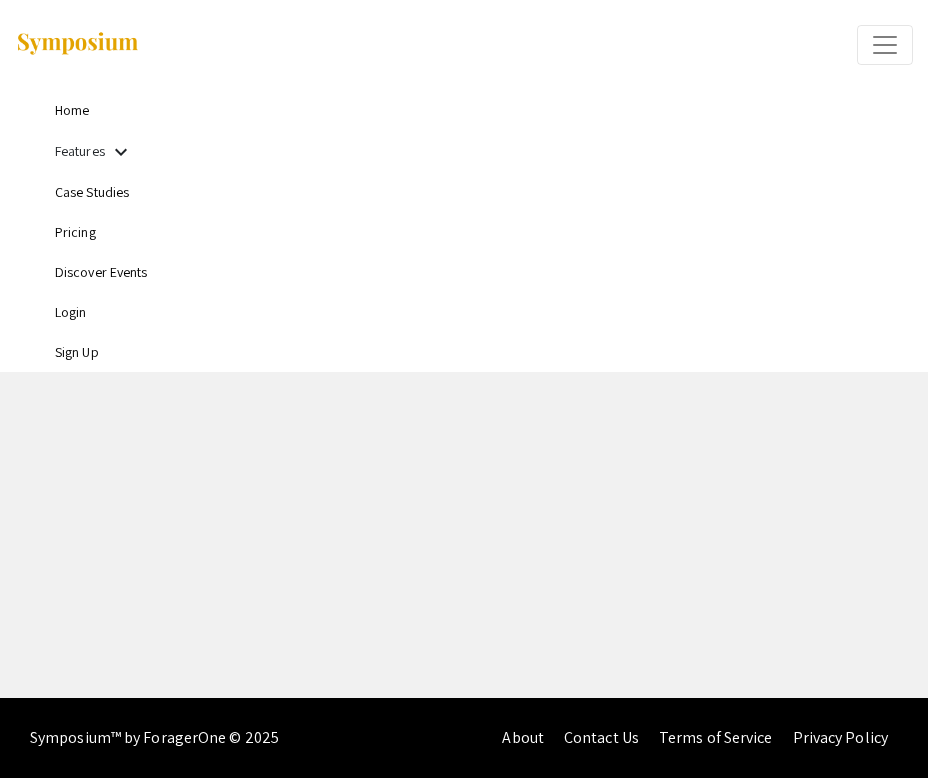 click on "Home Features keyboard_arrow_down Case Studies Pricing Discover Events Login Sign Up" at bounding box center [464, 349] 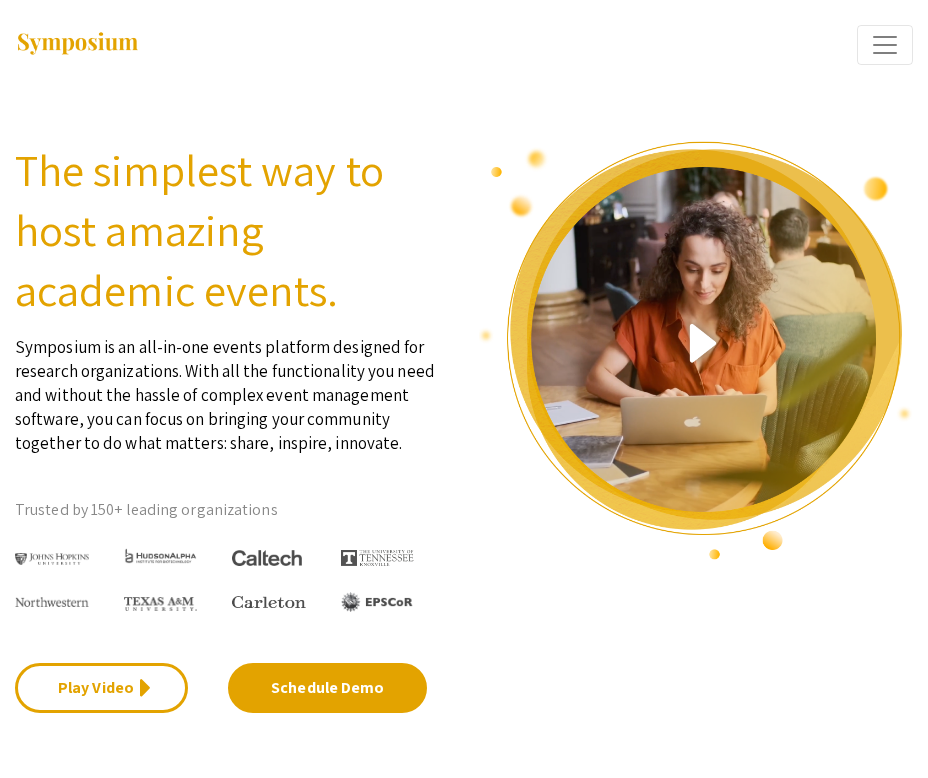 scroll, scrollTop: 0, scrollLeft: 0, axis: both 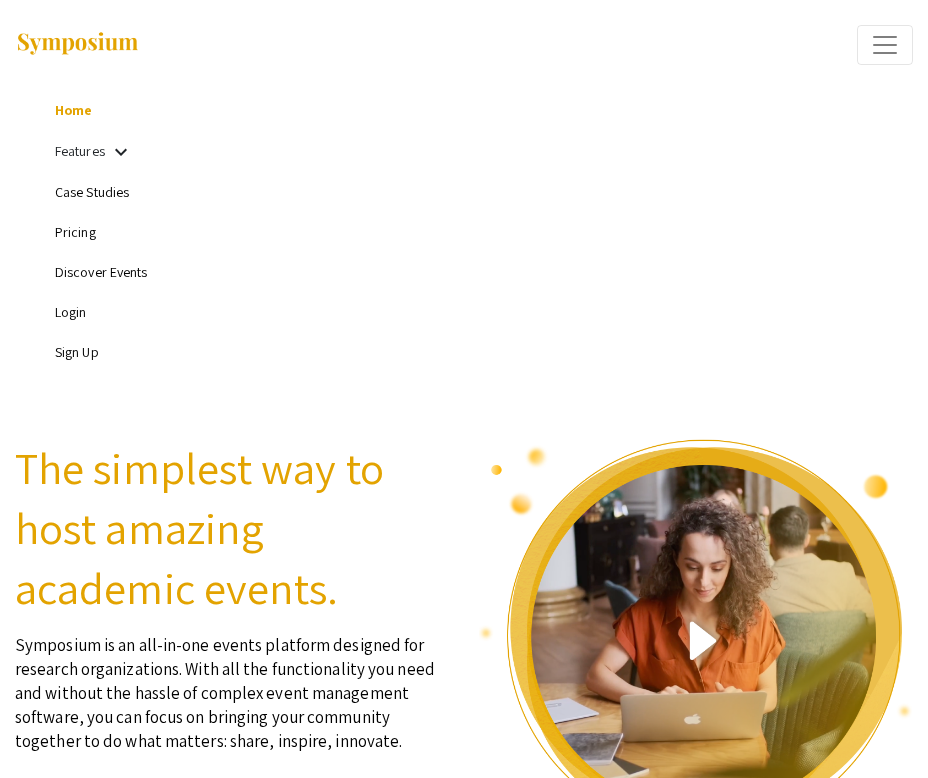 click on "Login" at bounding box center (484, 312) 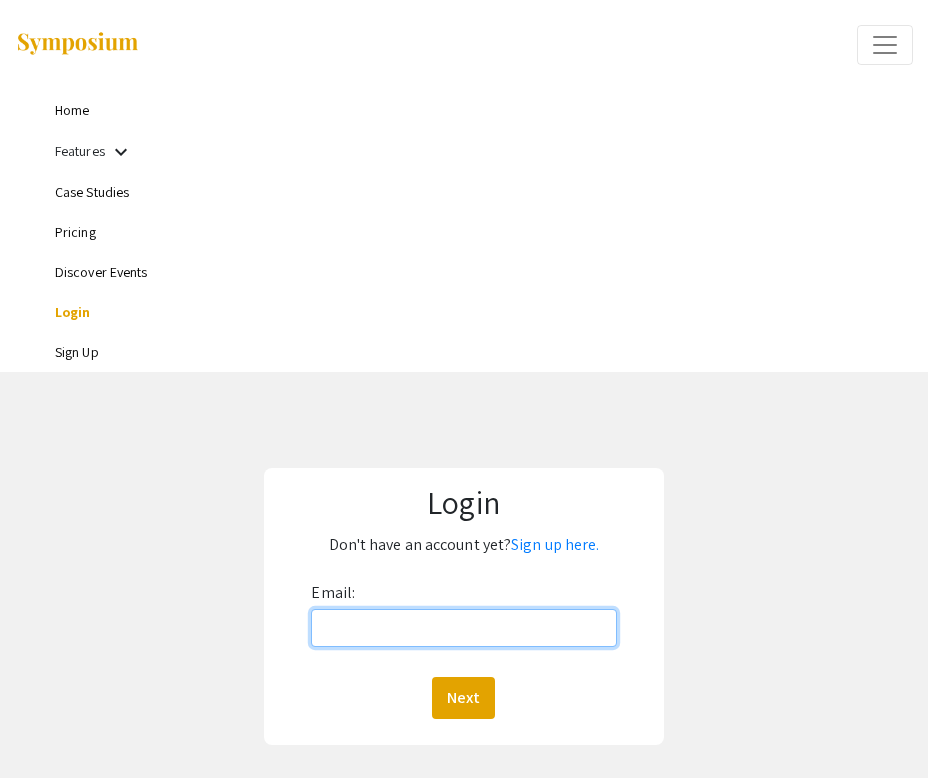 click on "Email:" at bounding box center (463, 628) 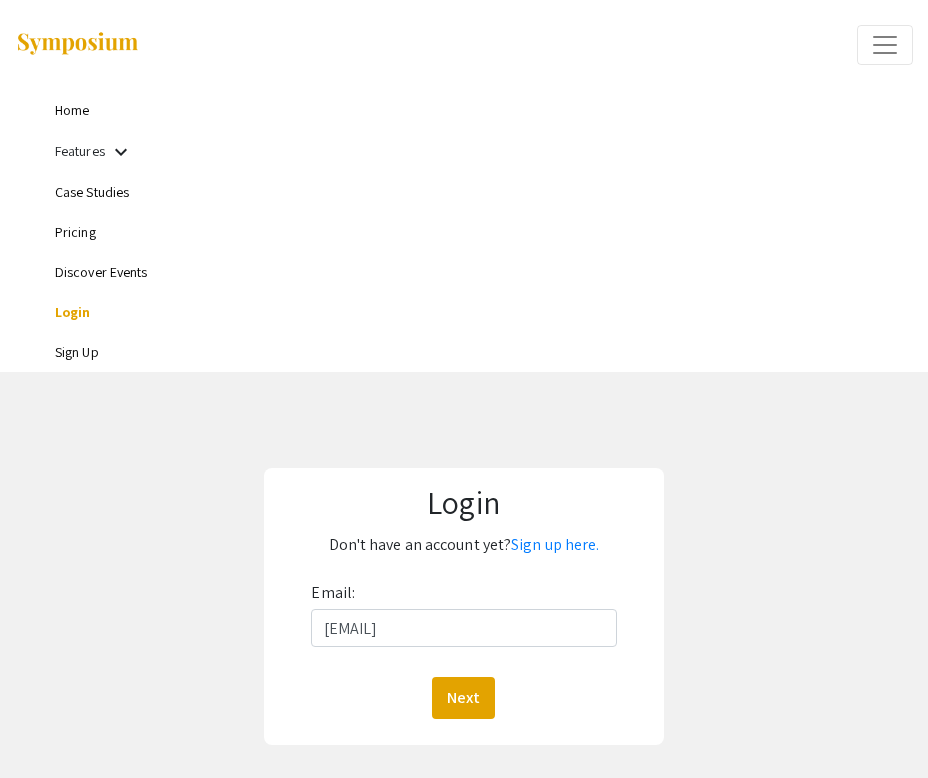 click on "Login  Don't have an account yet?  Sign up here. Email: j.c.ong@wustl.edu  Next" 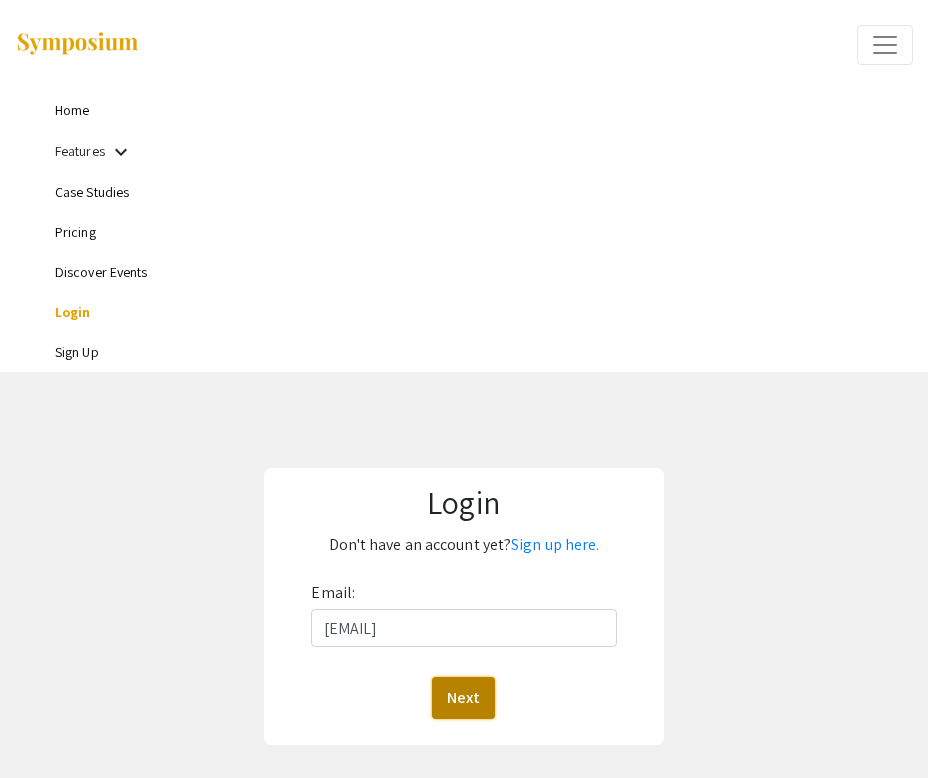 click on "Next" 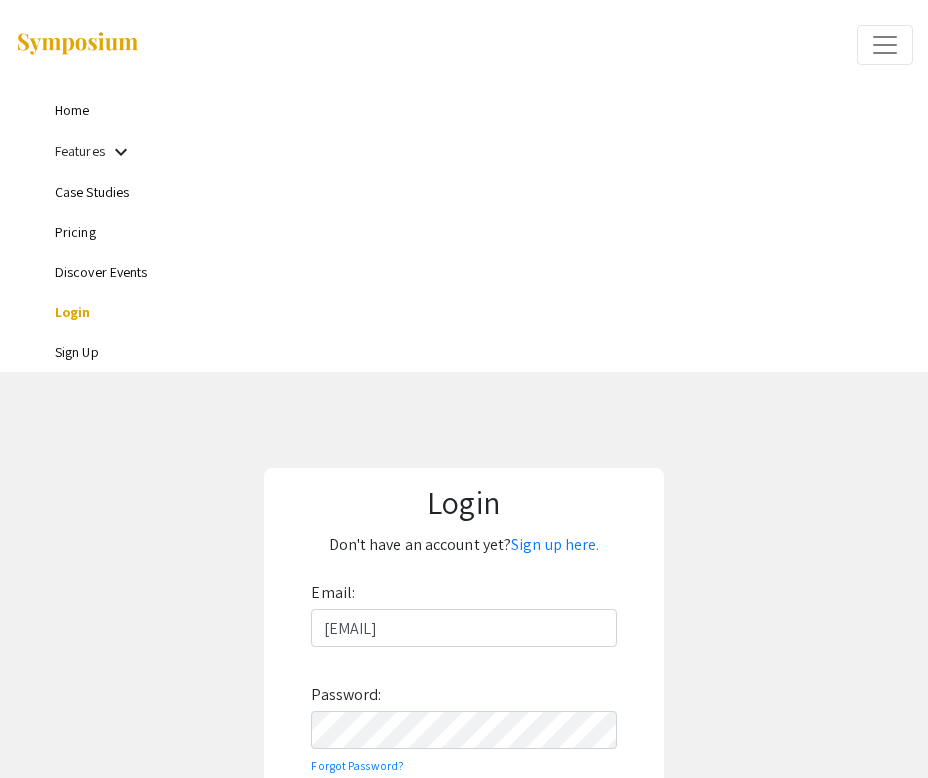 click at bounding box center [885, 45] 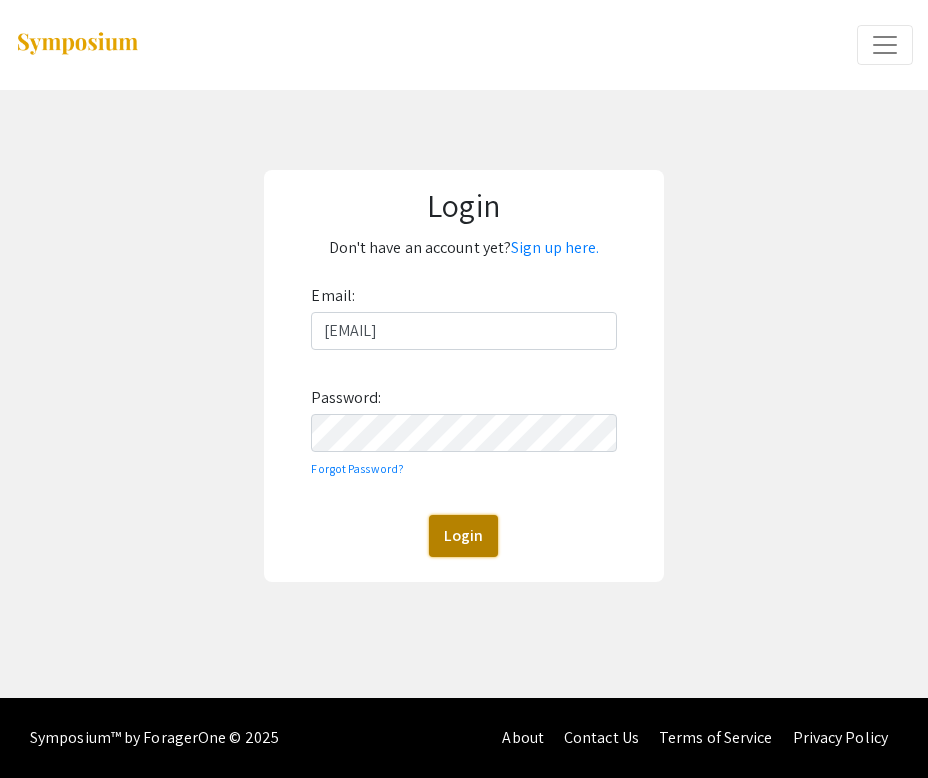 click on "Login" 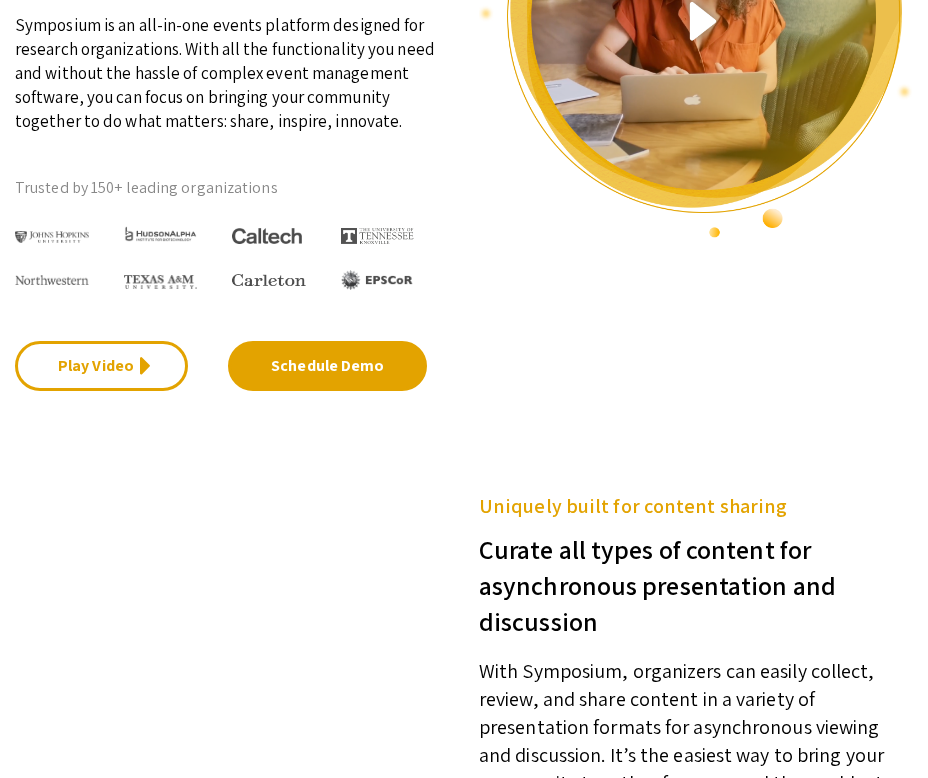 scroll, scrollTop: 0, scrollLeft: 0, axis: both 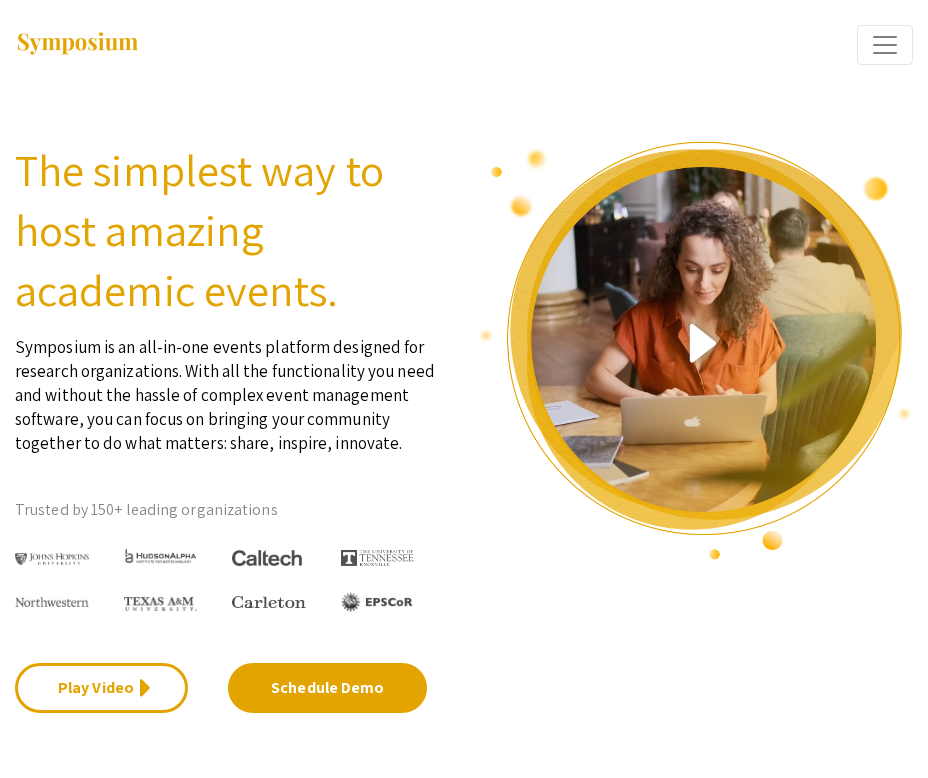 click at bounding box center [885, 45] 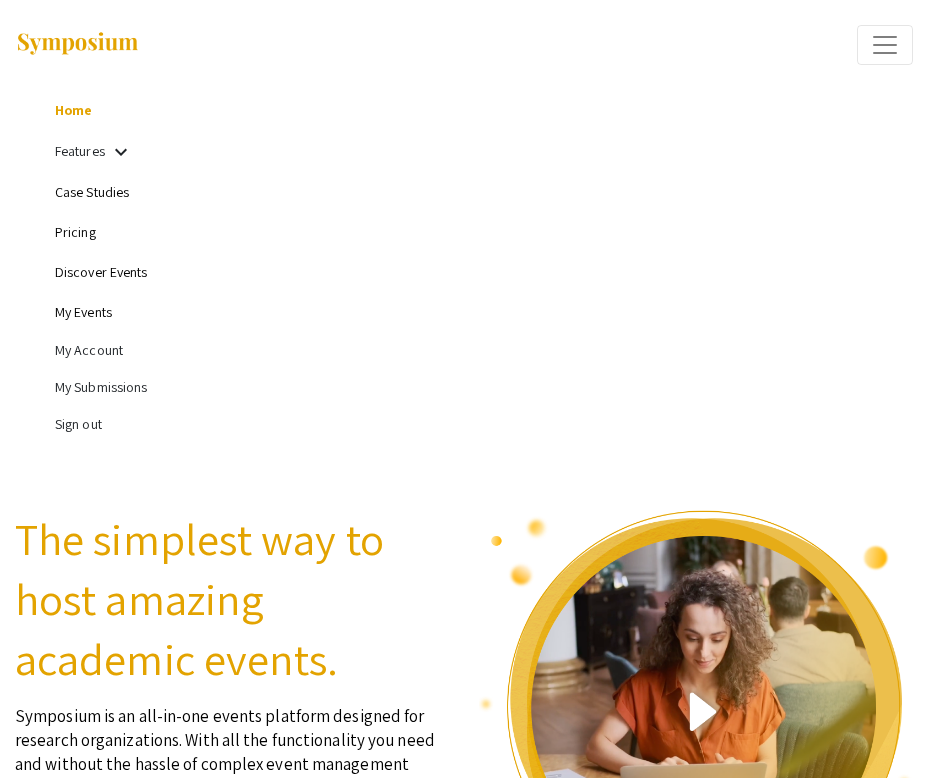click on "My Submissions" at bounding box center (484, 387) 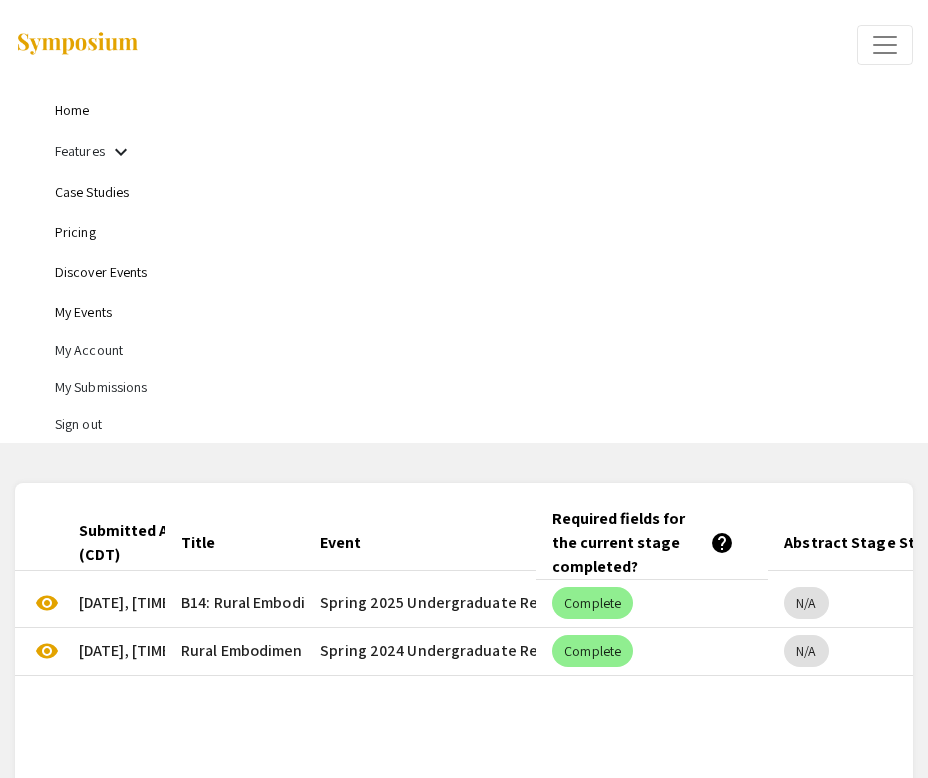 scroll, scrollTop: 222, scrollLeft: 0, axis: vertical 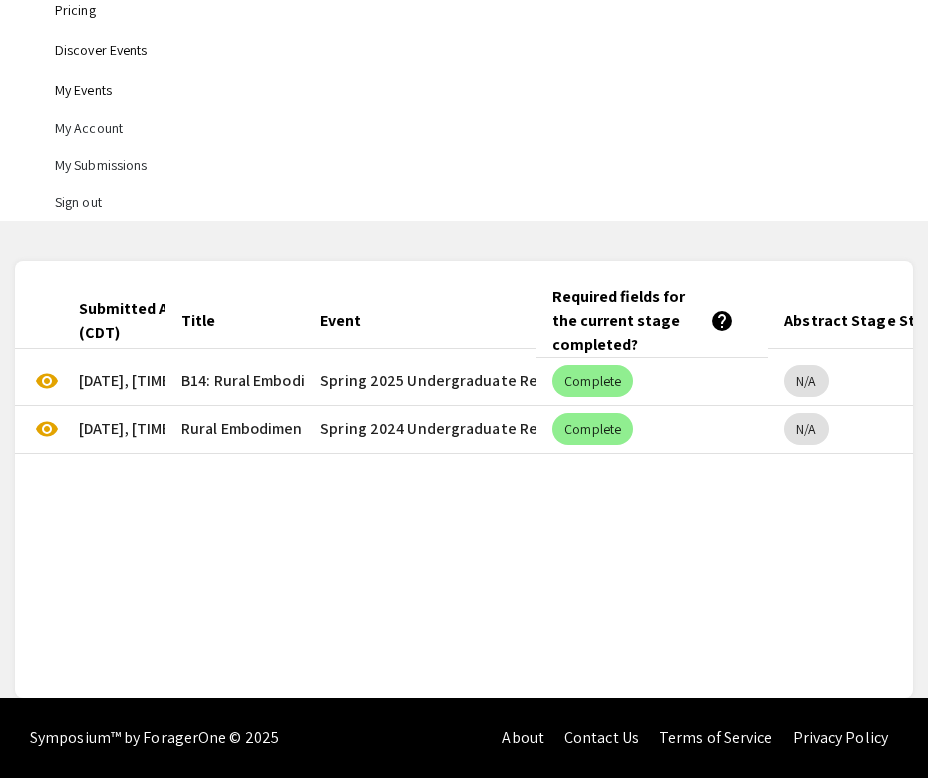 click on "Spring 2024 Undergraduate Research Symposium" at bounding box center (420, 430) 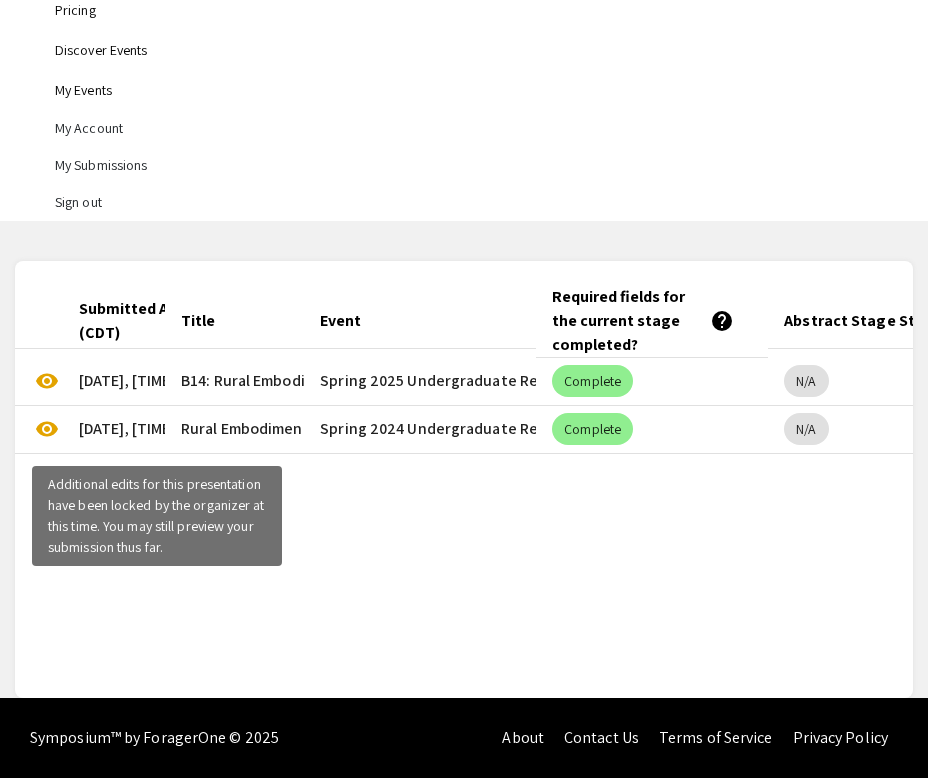 click on "visibility" at bounding box center [47, 429] 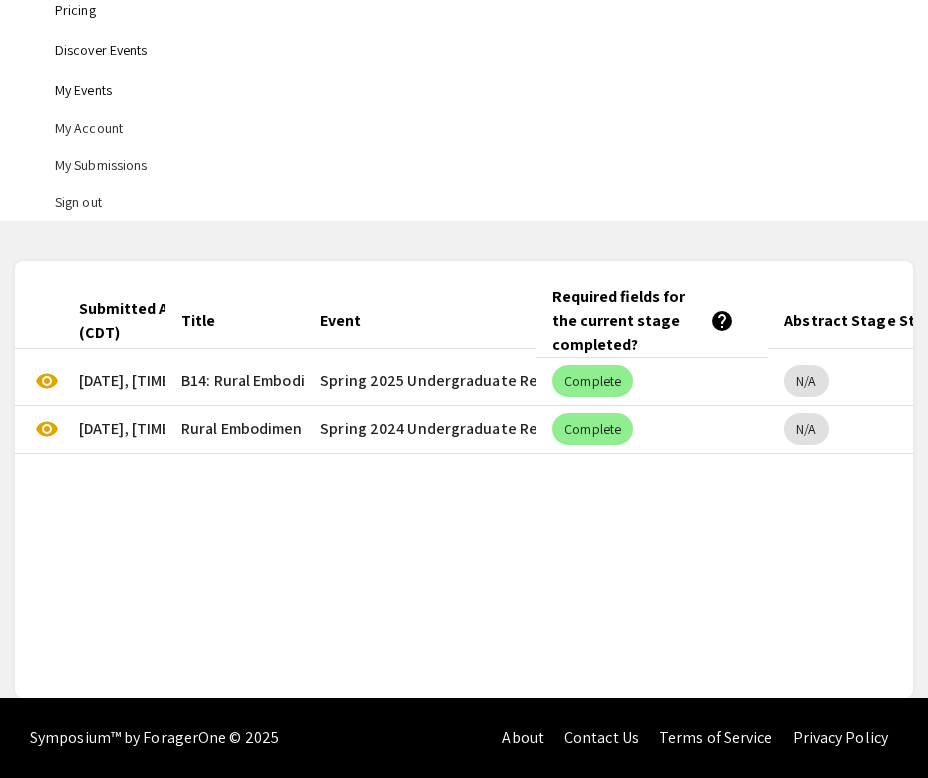scroll, scrollTop: 0, scrollLeft: 0, axis: both 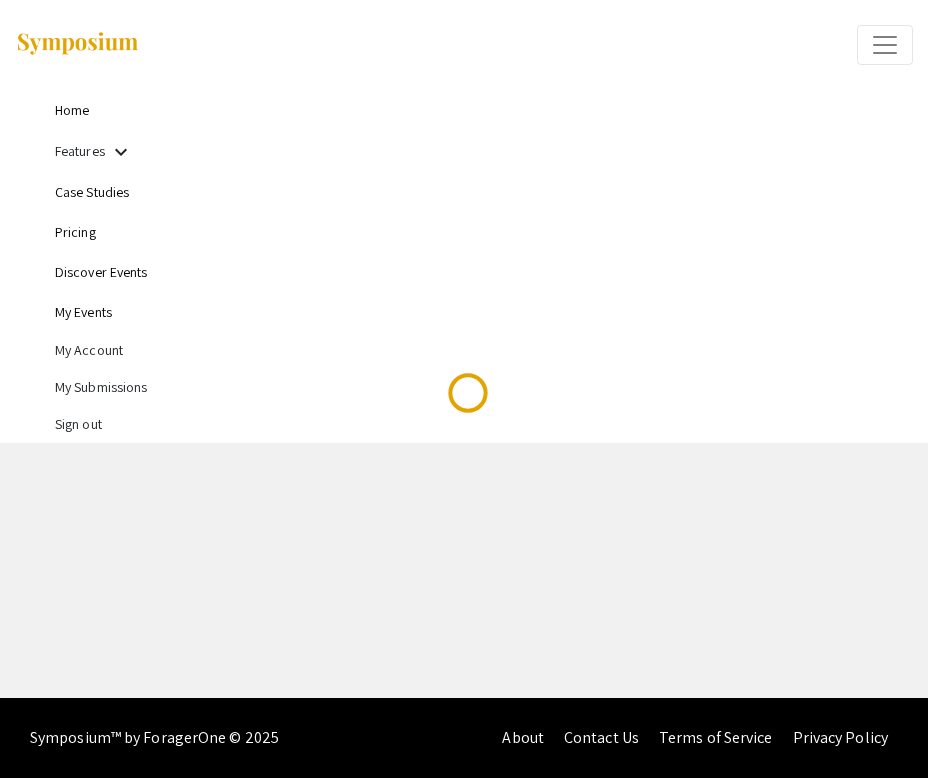 click at bounding box center (885, 45) 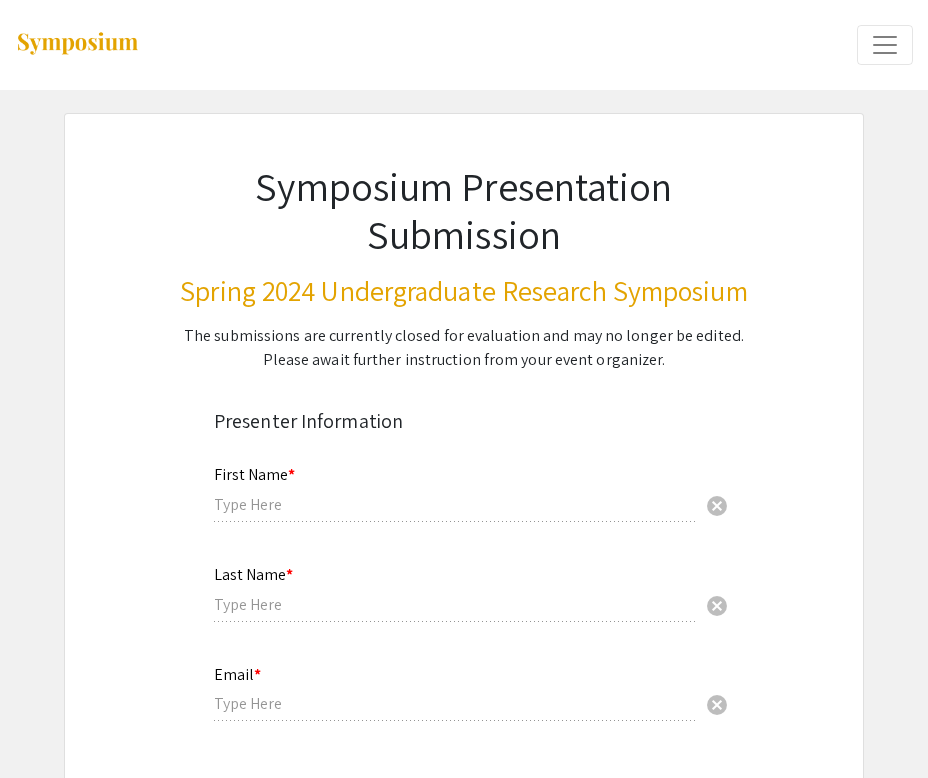type on "Jennifer" 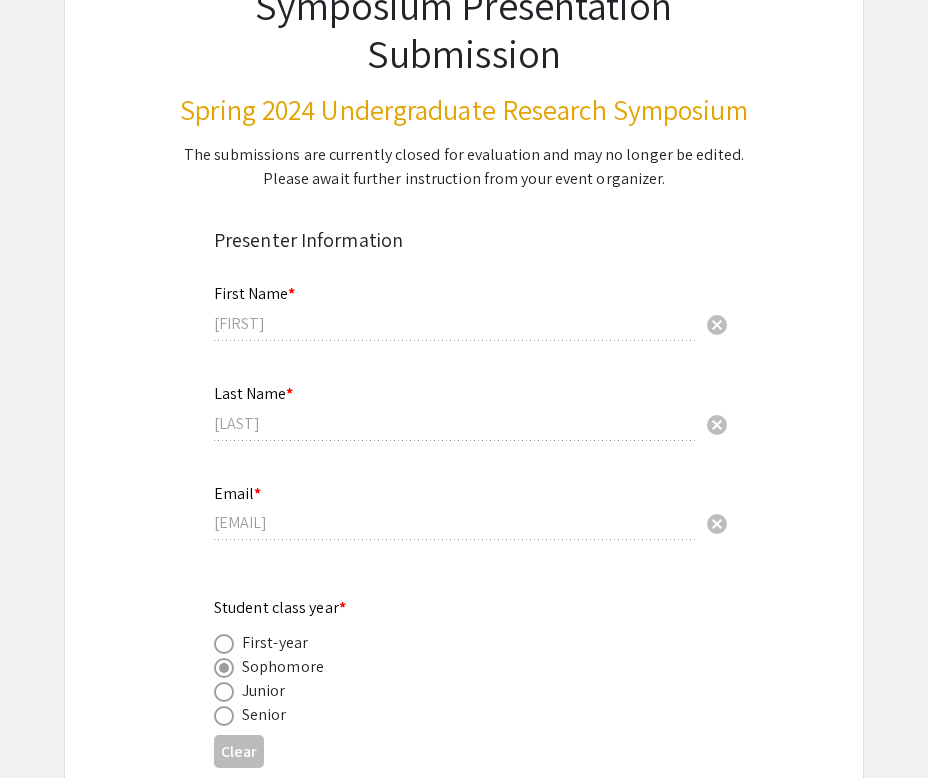 select on "custom" 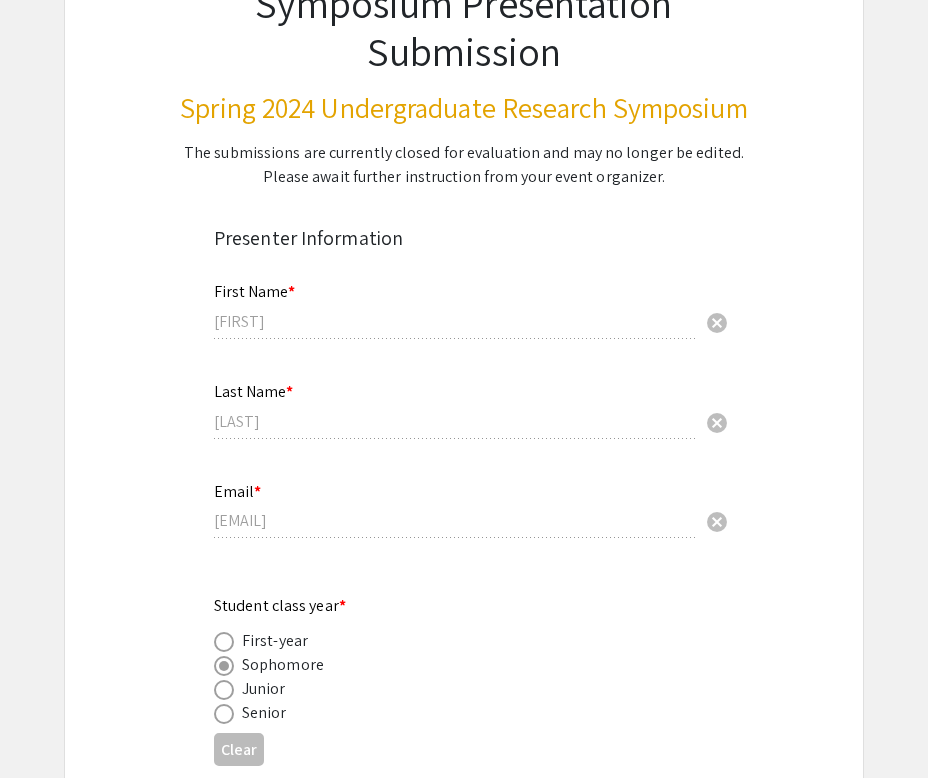 type on "0" 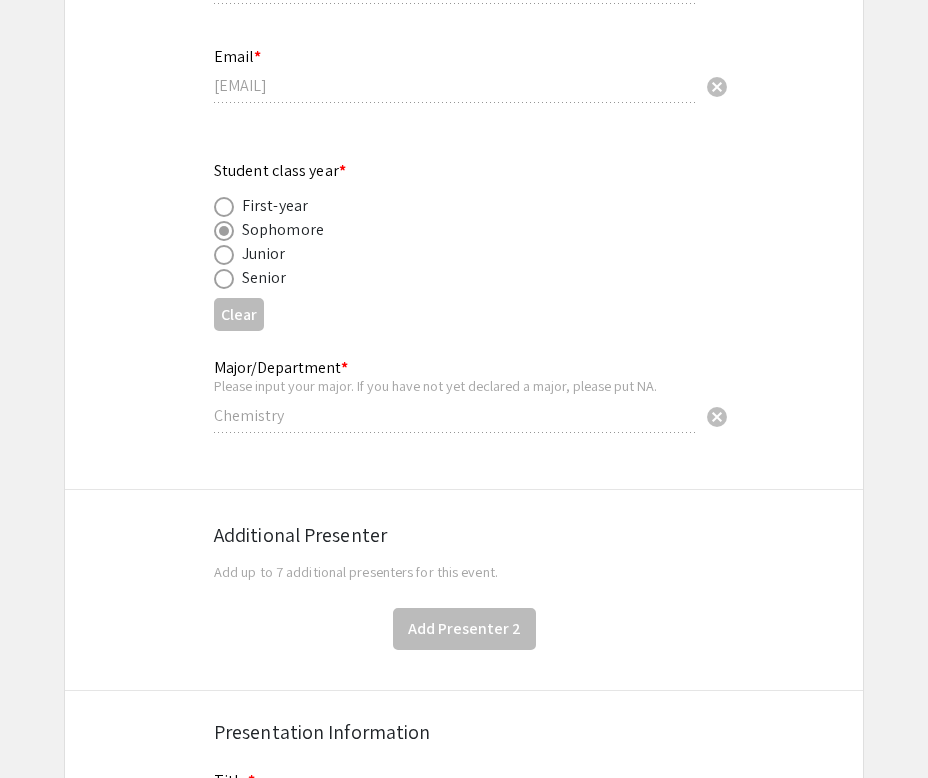type on "1" 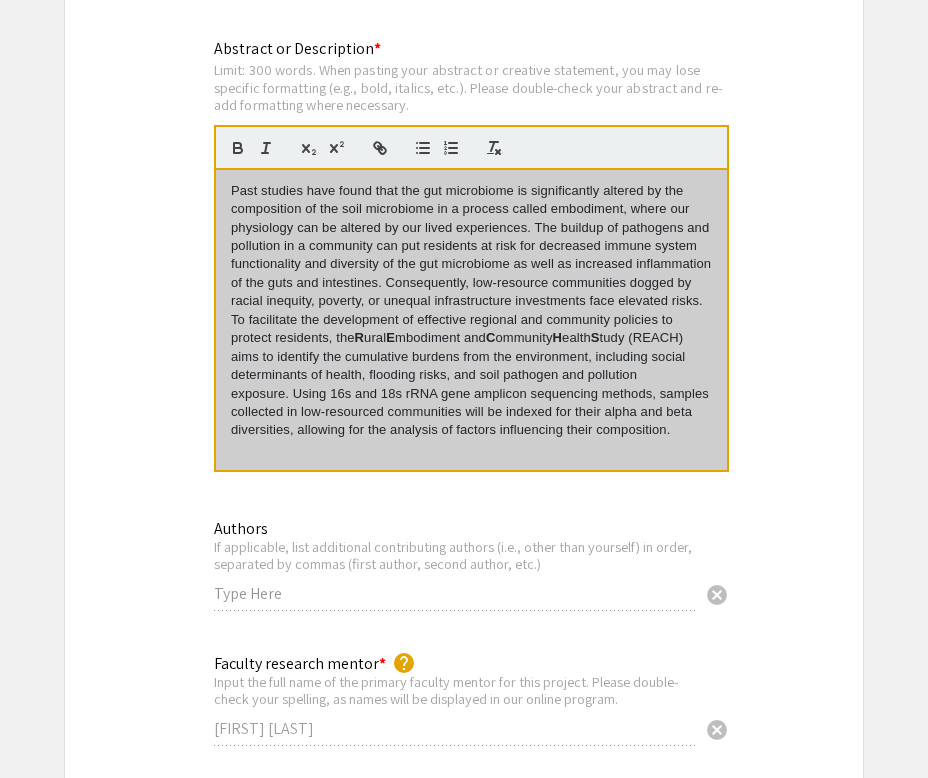 select on "auto" 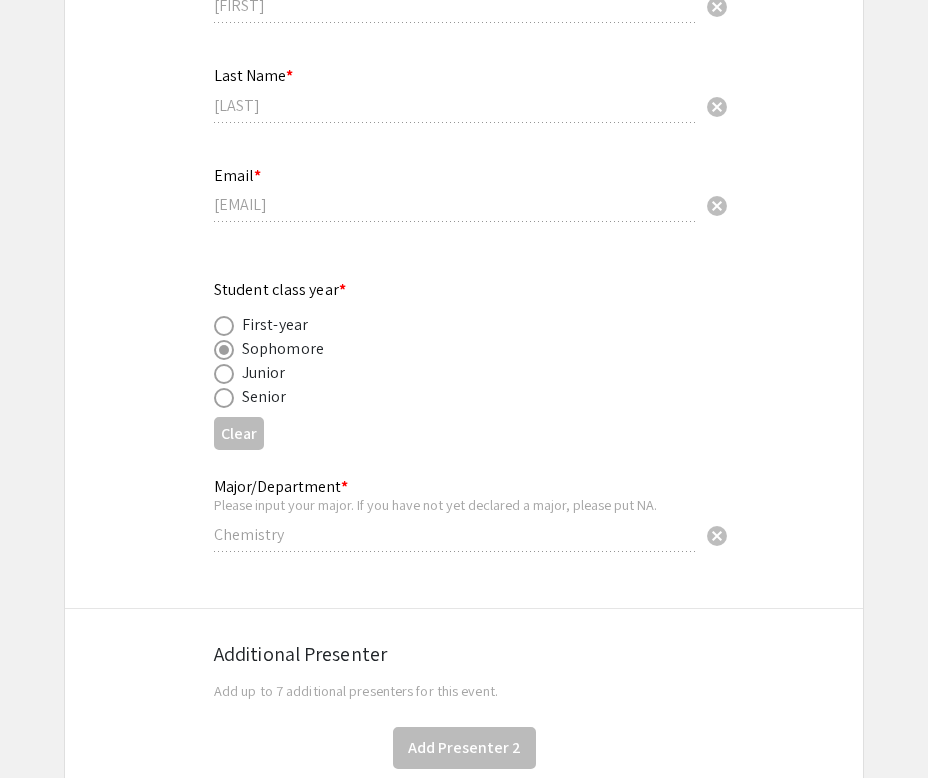 scroll, scrollTop: 0, scrollLeft: 0, axis: both 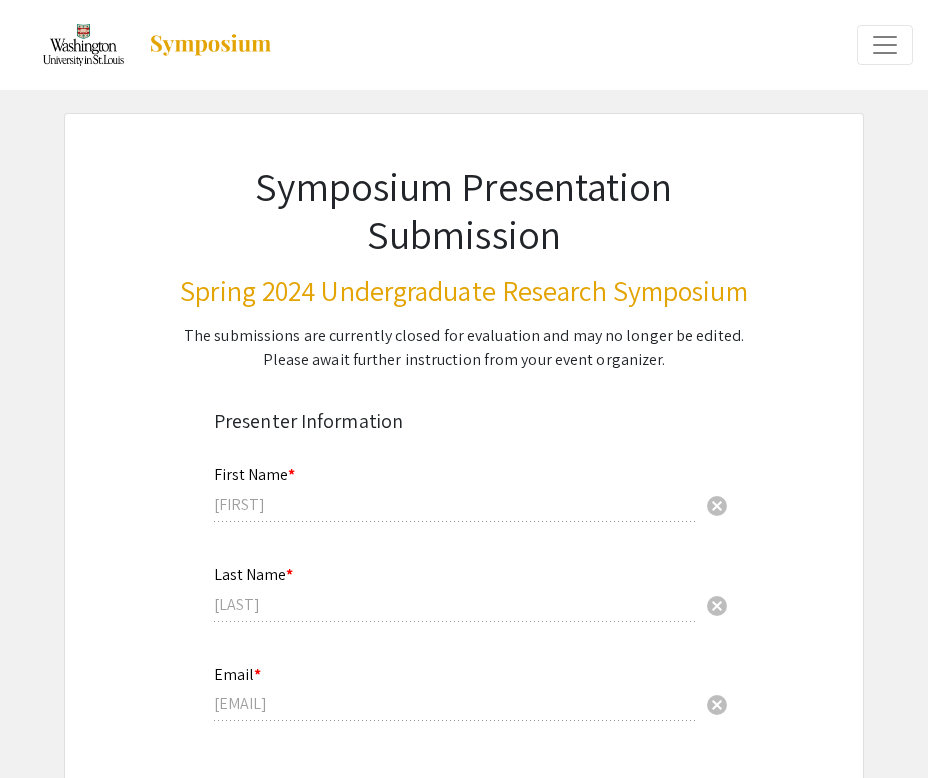 type 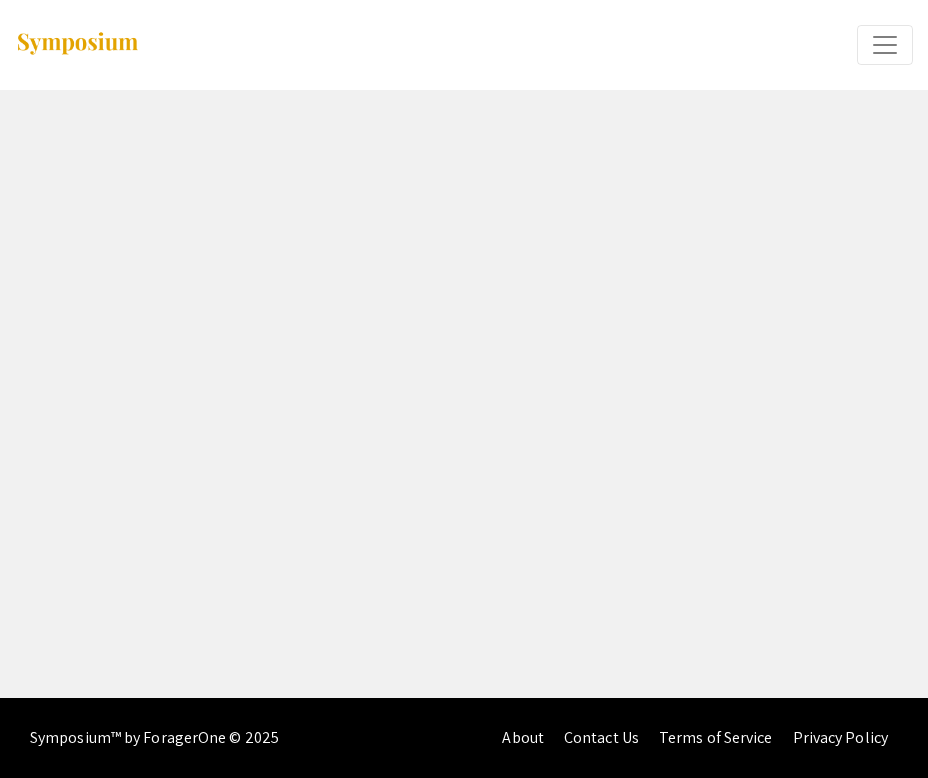 scroll, scrollTop: 0, scrollLeft: 0, axis: both 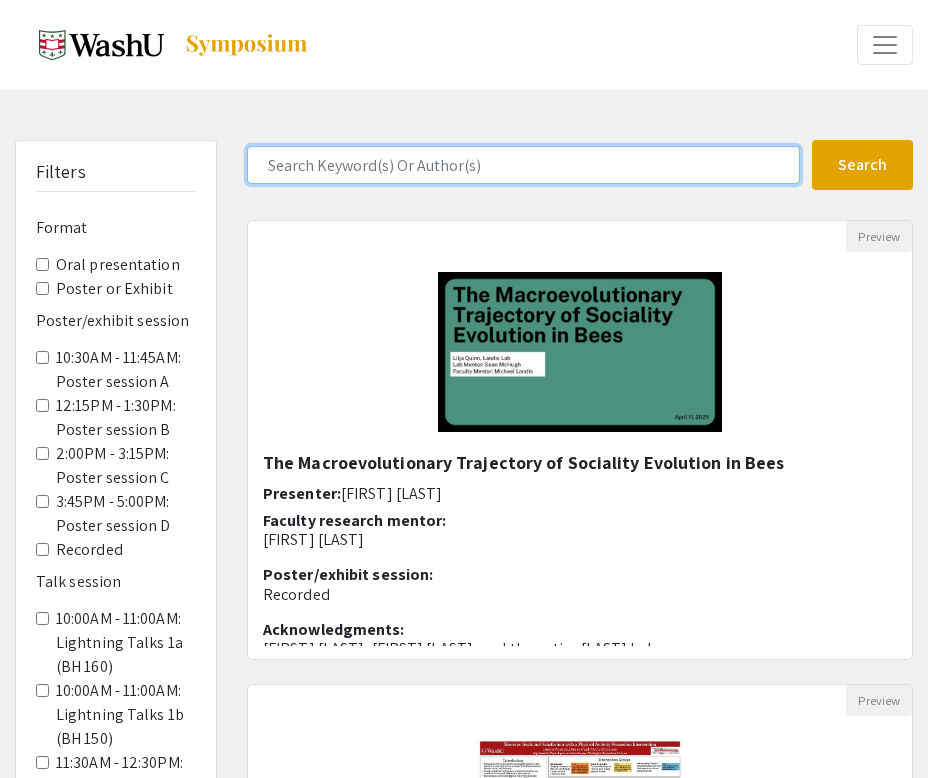click 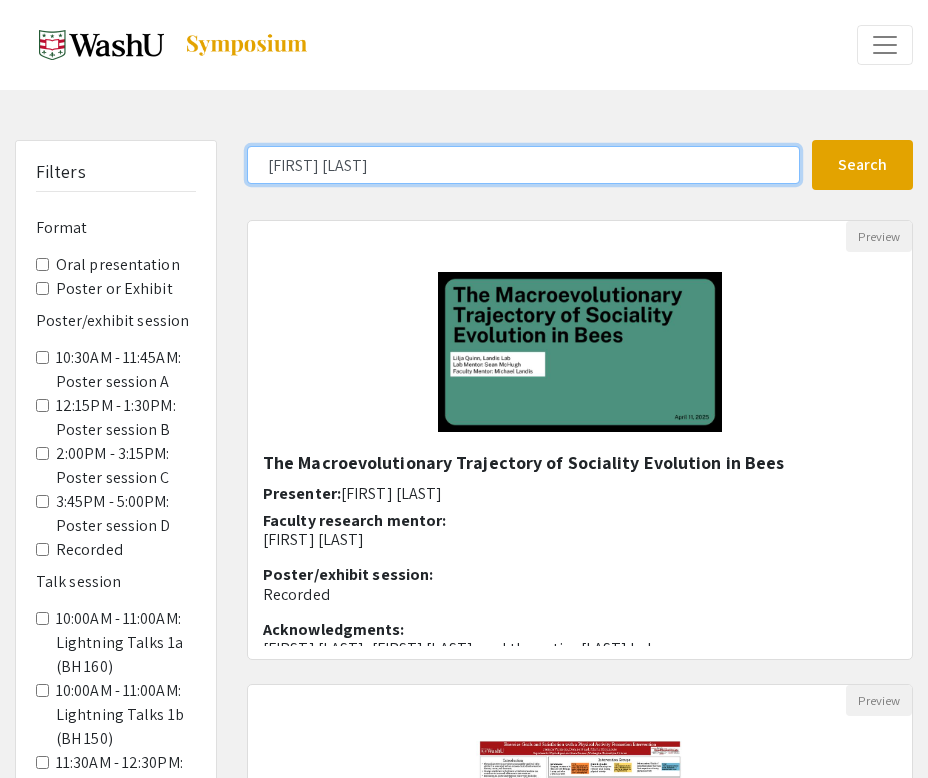 click on "Search" 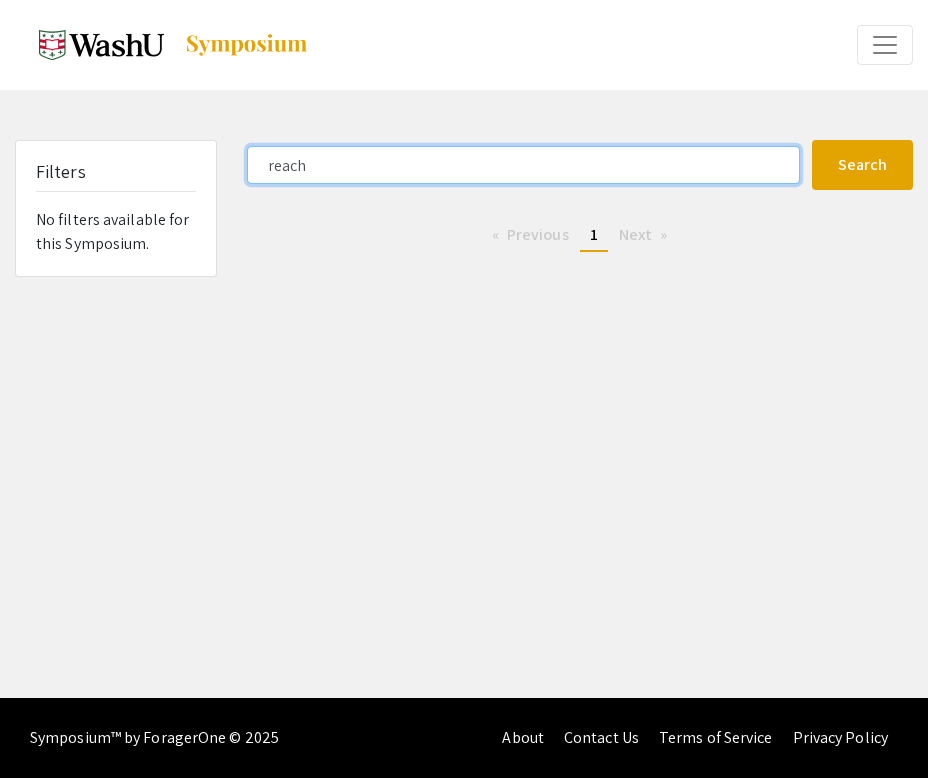 type on "reach" 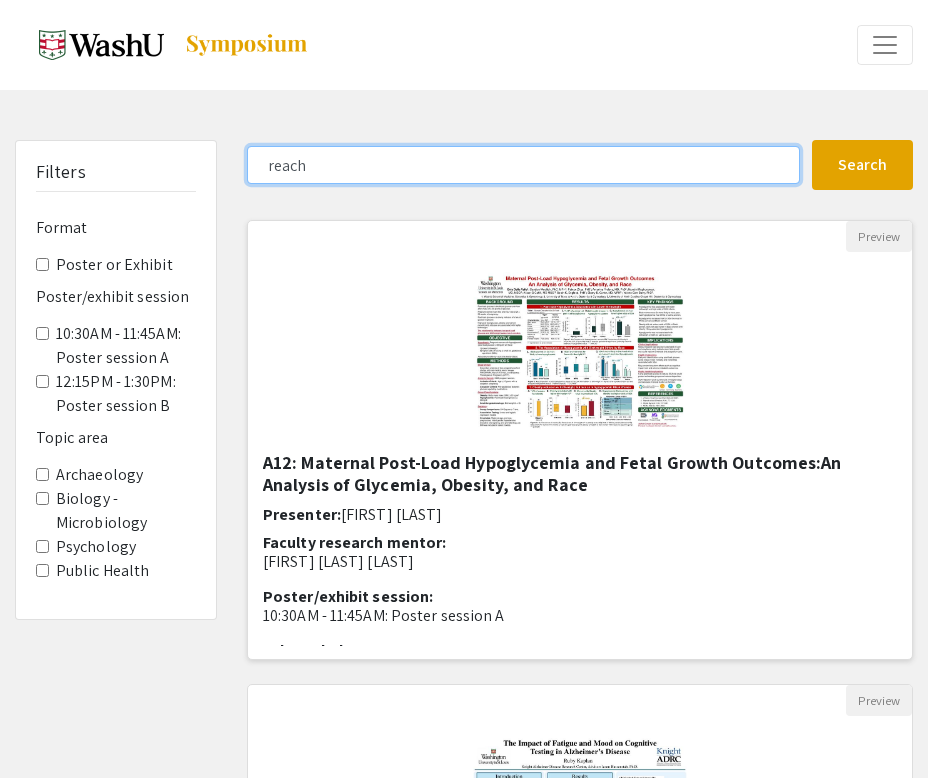 scroll, scrollTop: 97, scrollLeft: 0, axis: vertical 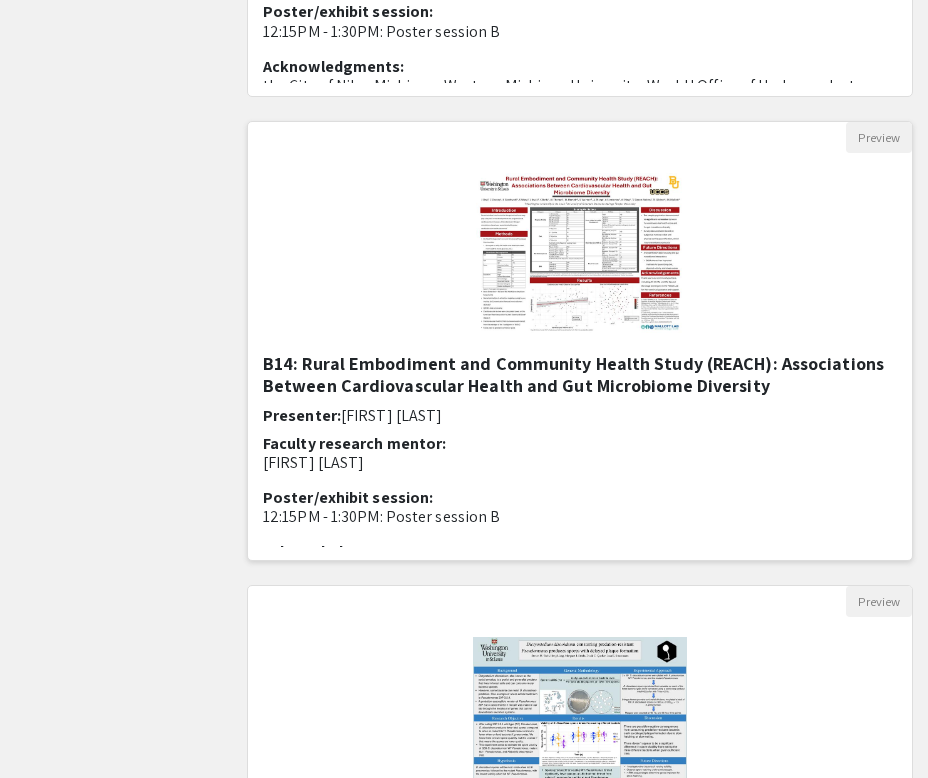 click on "B14: Rural Embodiment and Community Health Study (REACH): Associations Between Cardiovascular Health and Gut Microbiome Diversity" at bounding box center [580, 374] 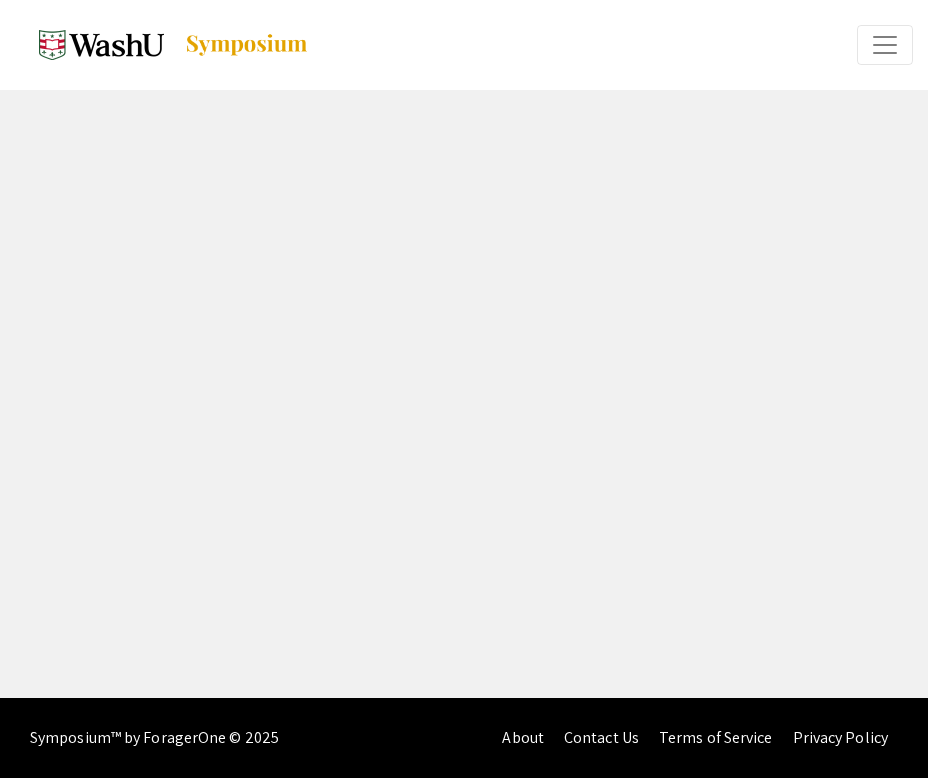 scroll, scrollTop: 0, scrollLeft: 0, axis: both 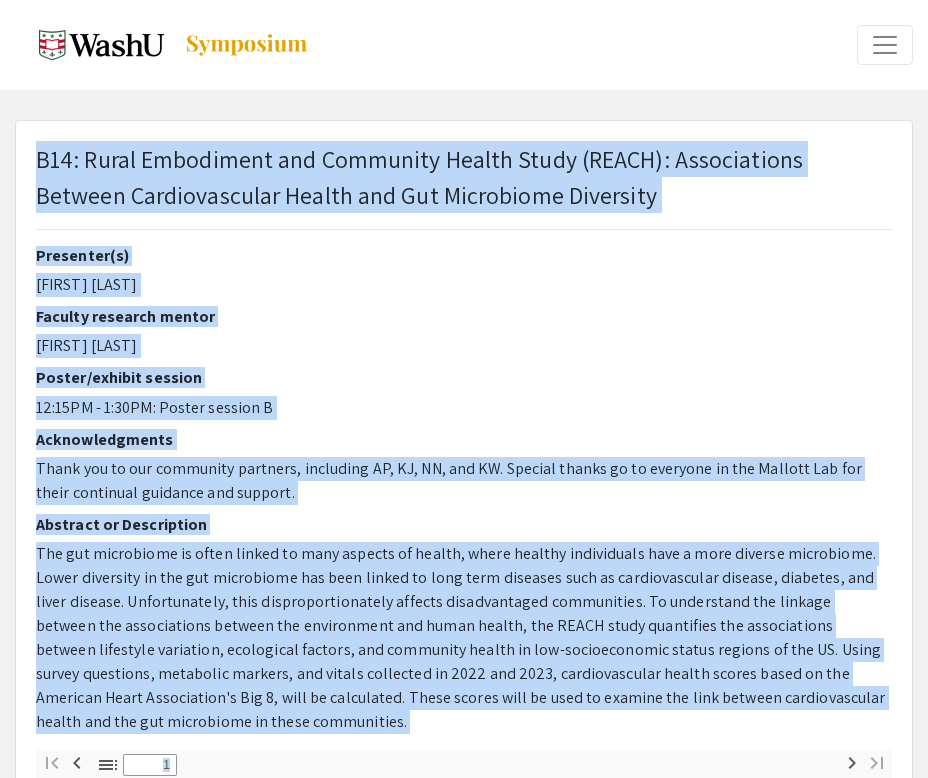 type on "0" 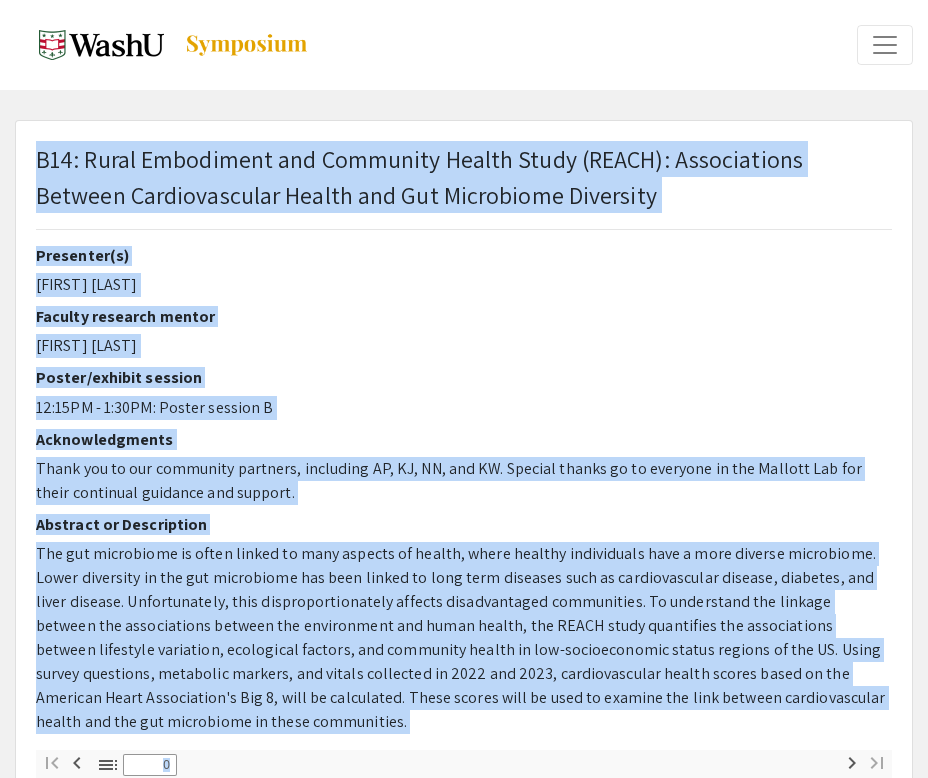 select on "custom" 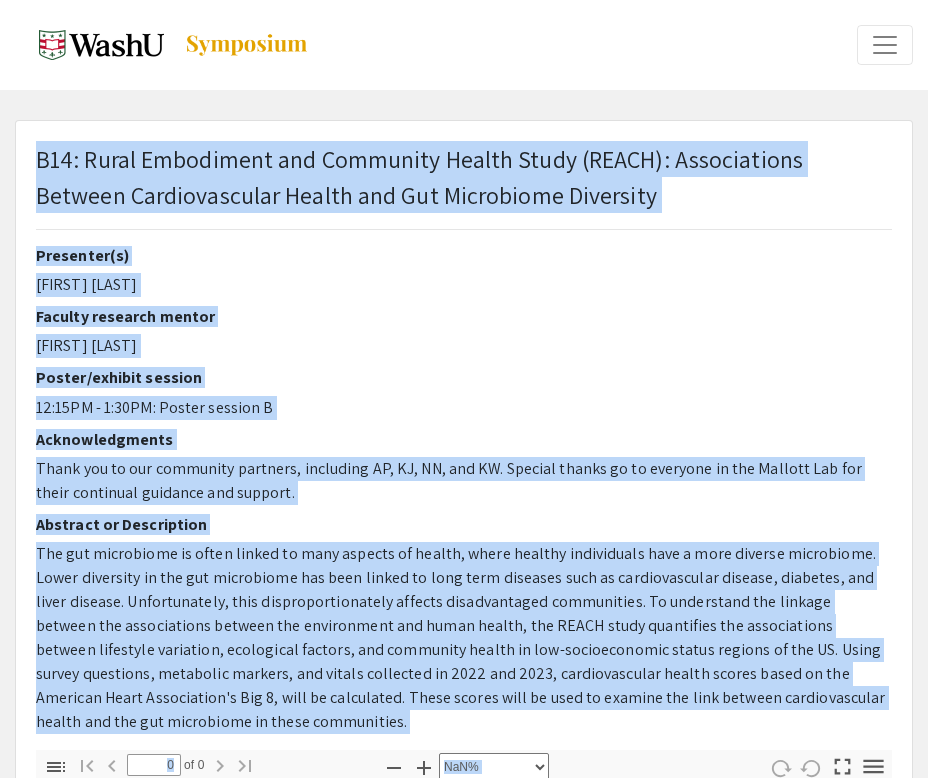 click on "B14: Rural Embodiment and Community Health Study (REACH): Associations Between Cardiovascular Health and Gut Microbiome Diversity" 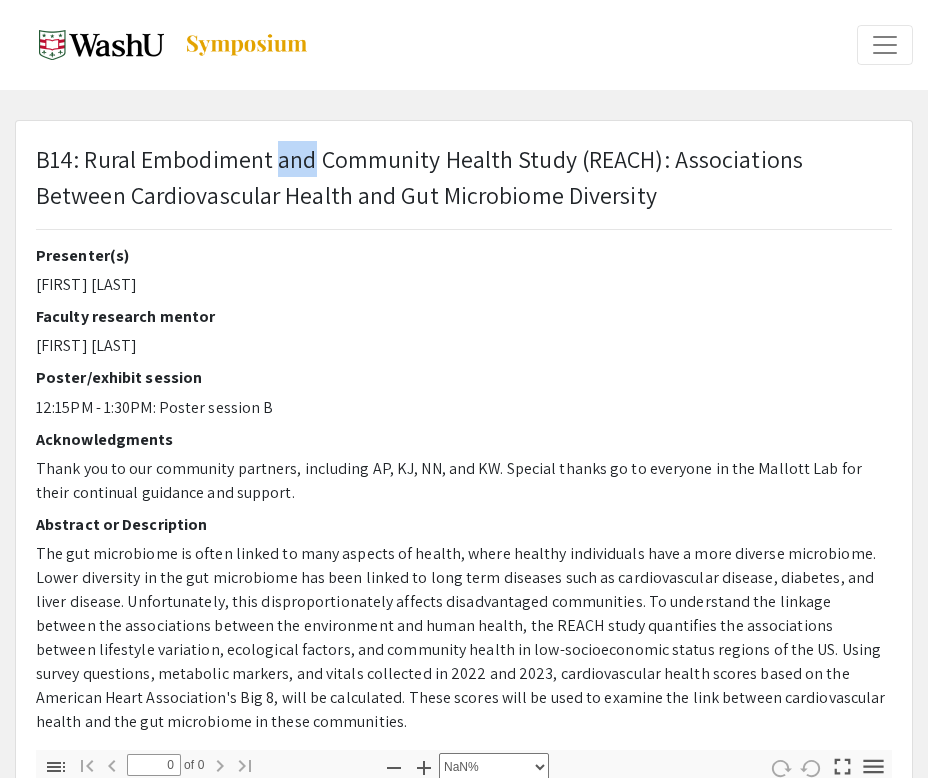 click on "B14: Rural Embodiment and Community Health Study (REACH): Associations Between Cardiovascular Health and Gut Microbiome Diversity" 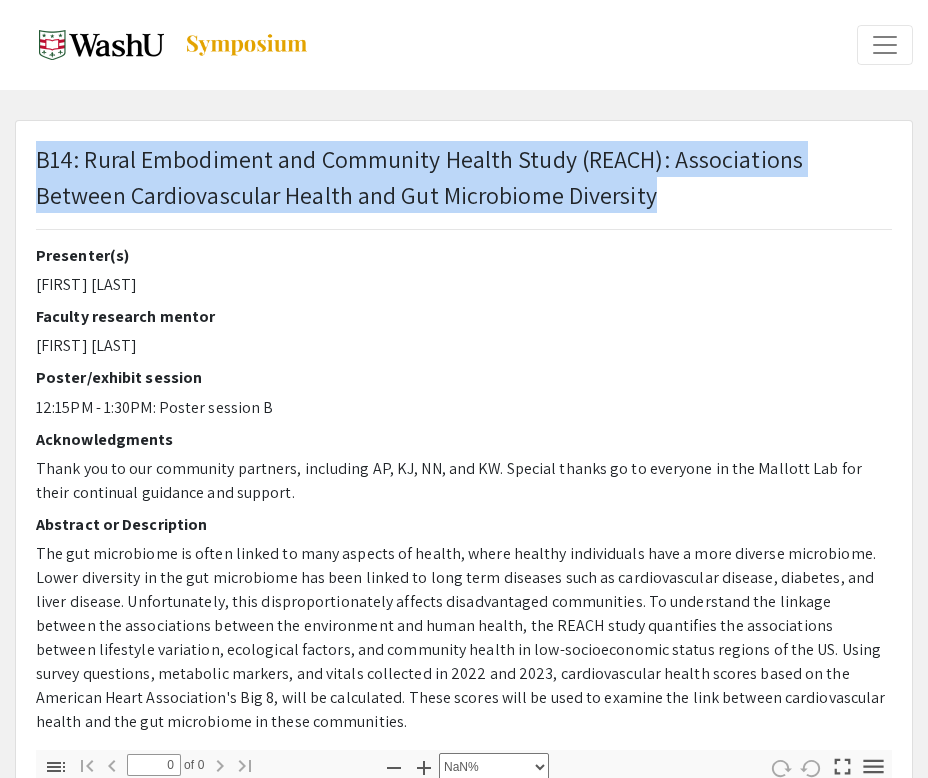 click on "B14: Rural Embodiment and Community Health Study (REACH): Associations Between Cardiovascular Health and Gut Microbiome Diversity" 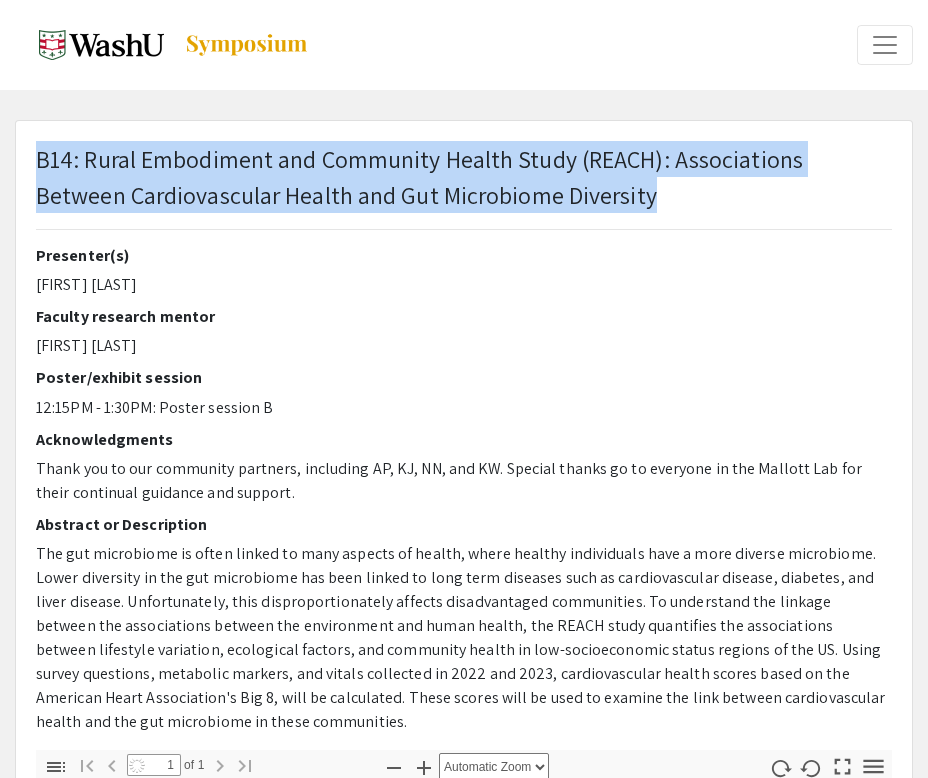 select on "auto" 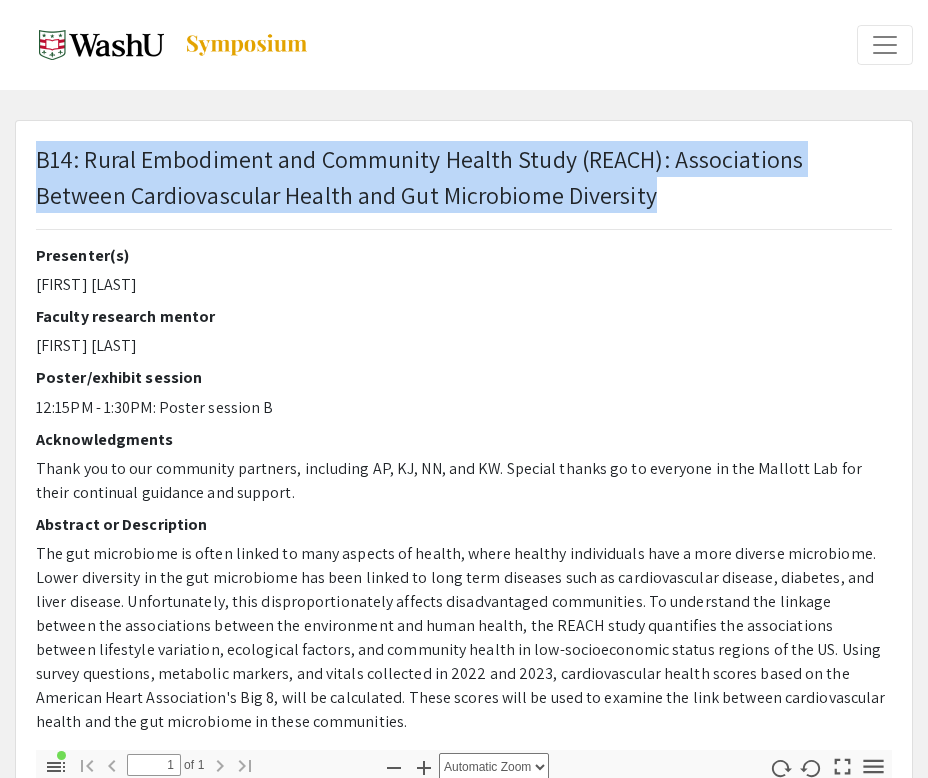 click on "B14: Rural Embodiment and Community Health Study (REACH): Associations Between Cardiovascular Health and Gut Microbiome Diversity" 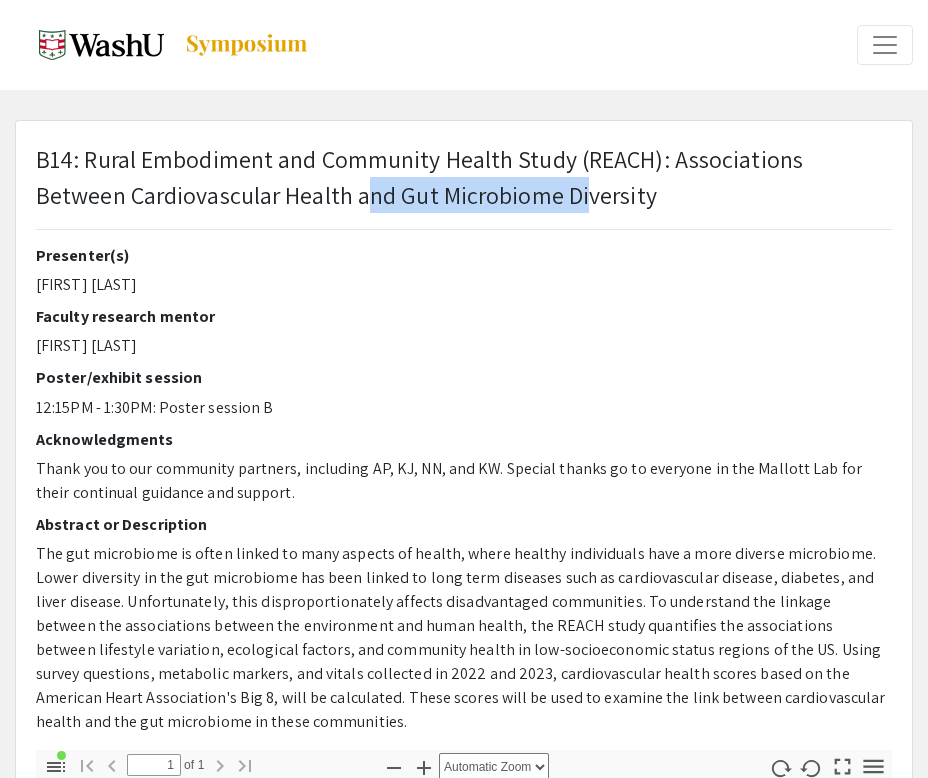 drag, startPoint x: 490, startPoint y: 197, endPoint x: 277, endPoint y: 196, distance: 213.00235 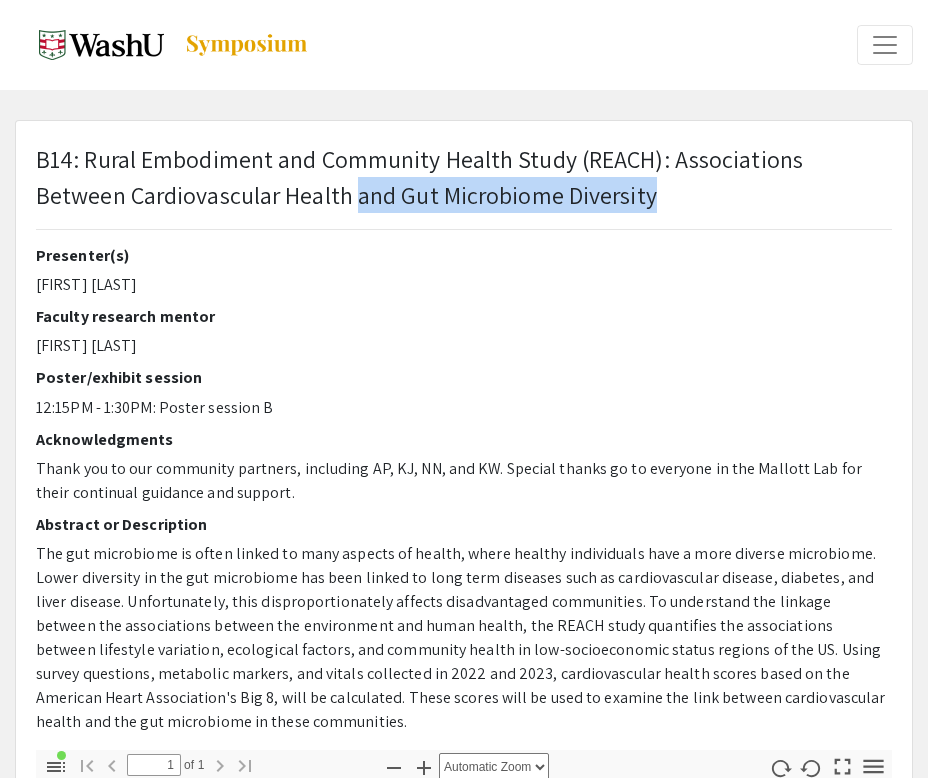 drag, startPoint x: 277, startPoint y: 196, endPoint x: 575, endPoint y: 194, distance: 298.0067 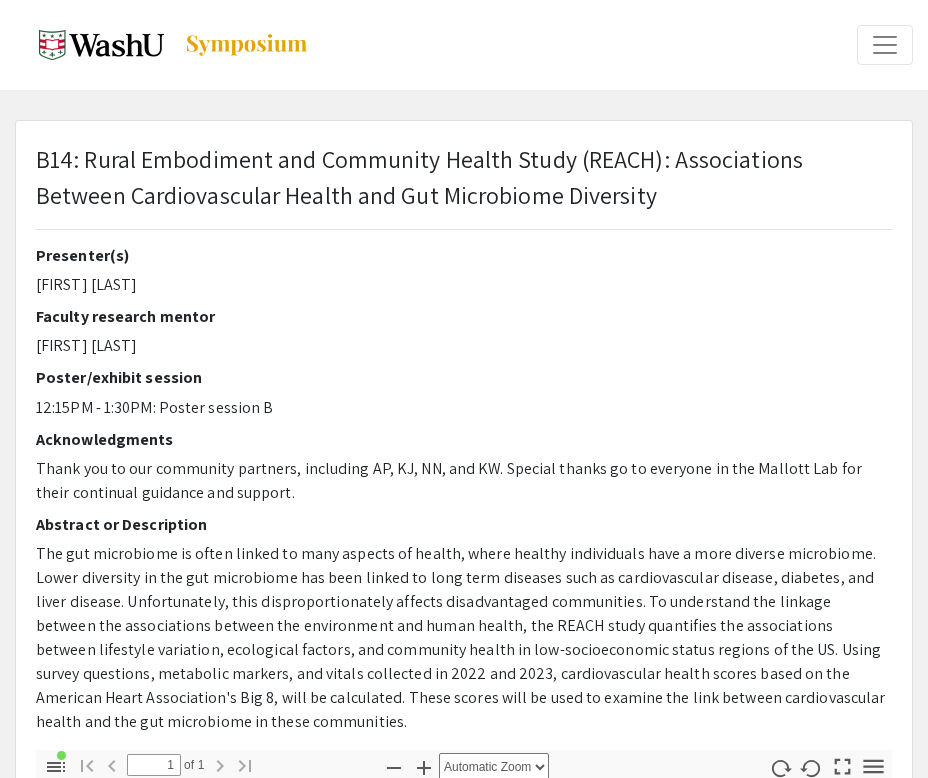 click on "B14: Rural Embodiment and Community Health Study (REACH): Associations Between Cardiovascular Health and Gut Microbiome Diversity" 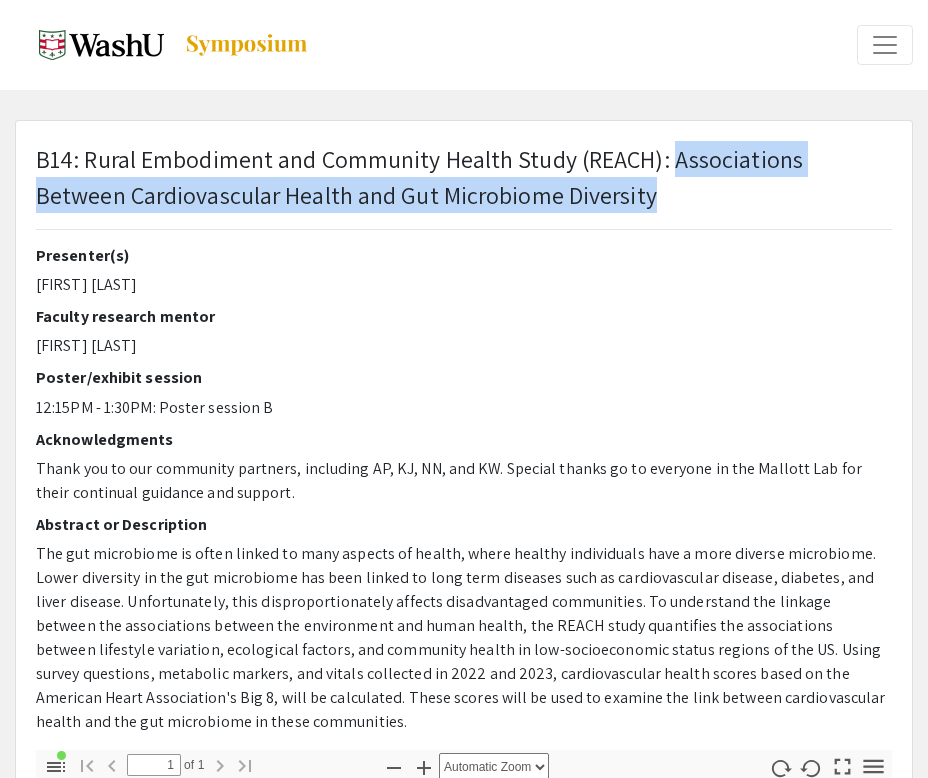drag, startPoint x: 713, startPoint y: 155, endPoint x: 660, endPoint y: 216, distance: 80.80842 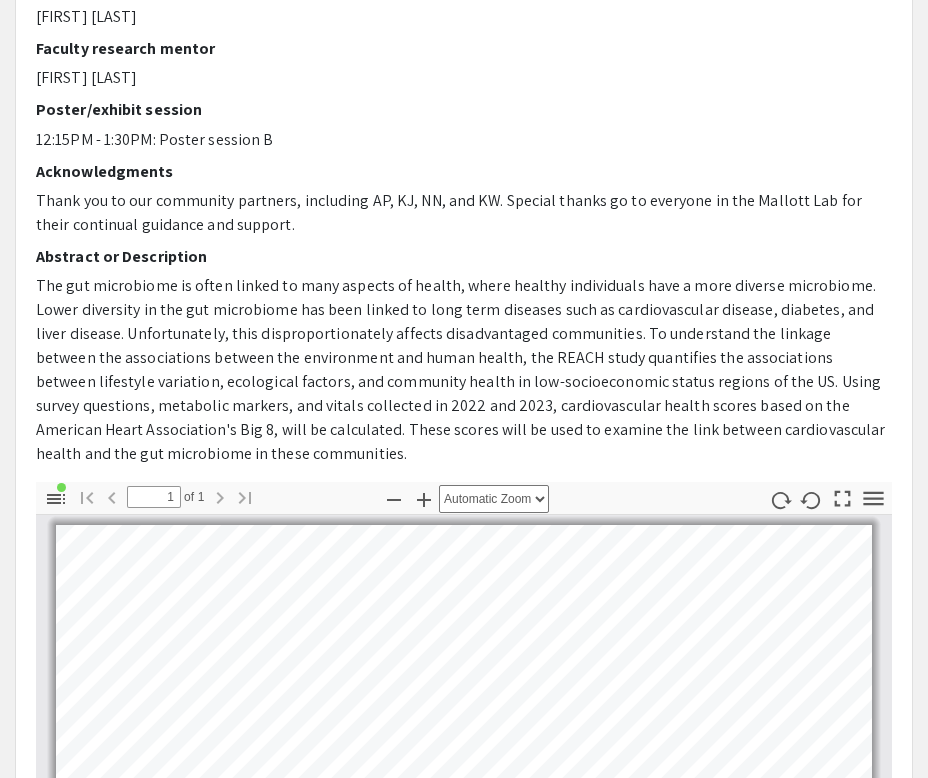 scroll, scrollTop: 271, scrollLeft: 0, axis: vertical 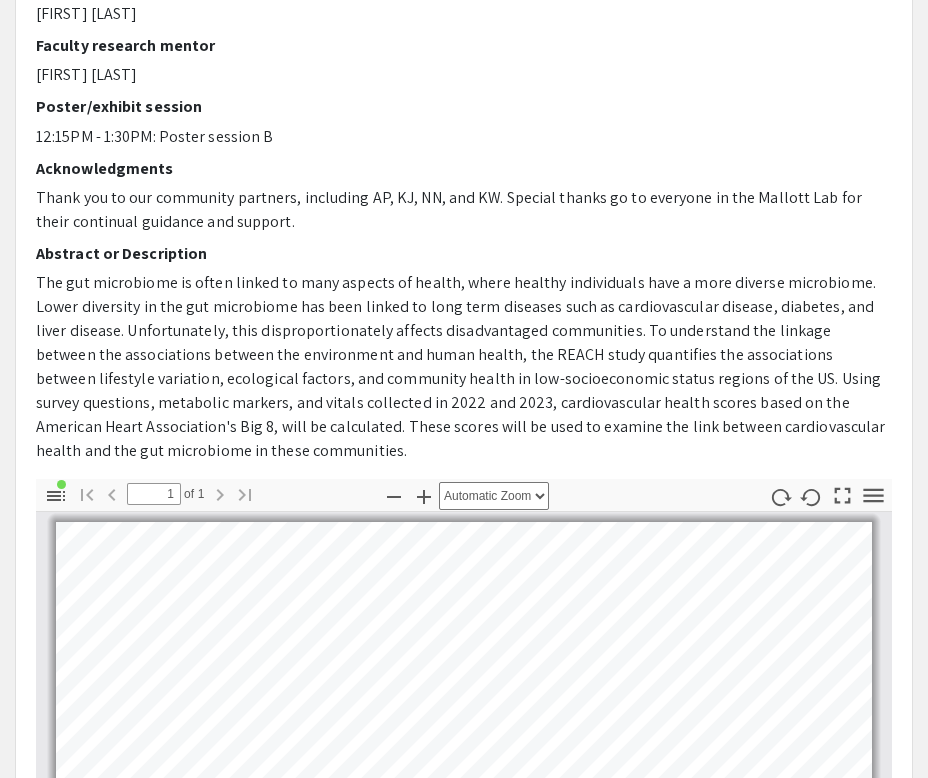 click on "The gut microbiome is often linked to many aspects of health, where healthy individuals have a more diverse microbiome. Lower diversity in the gut microbiome has been linked to long term diseases such as cardiovascular disease, diabetes, and liver disease. Unfortunately, this disproportionately affects disadvantaged communities. To understand the linkage between the associations between the environment and human health, the REACH study quantifies the associations between lifestyle variation, ecological factors, and community health in low-socioeconomic status regions of the US. Using survey questions, metabolic markers, and vitals collected in 2022 and 2023, cardiovascular health scores based on the American Heart Association's Big 8, will be calculated. These scores will be used to examine the link between cardiovascular health and the gut microbiome in these communities." 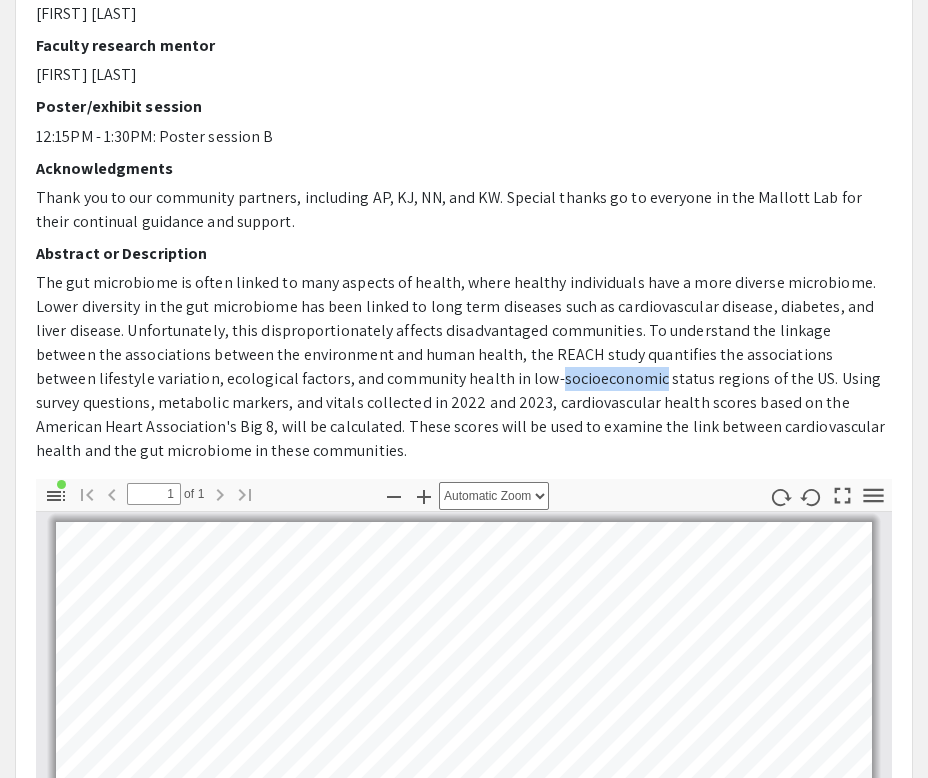 click on "The gut microbiome is often linked to many aspects of health, where healthy individuals have a more diverse microbiome. Lower diversity in the gut microbiome has been linked to long term diseases such as cardiovascular disease, diabetes, and liver disease. Unfortunately, this disproportionately affects disadvantaged communities. To understand the linkage between the associations between the environment and human health, the REACH study quantifies the associations between lifestyle variation, ecological factors, and community health in low-socioeconomic status regions of the US. Using survey questions, metabolic markers, and vitals collected in 2022 and 2023, cardiovascular health scores based on the American Heart Association's Big 8, will be calculated. These scores will be used to examine the link between cardiovascular health and the gut microbiome in these communities." 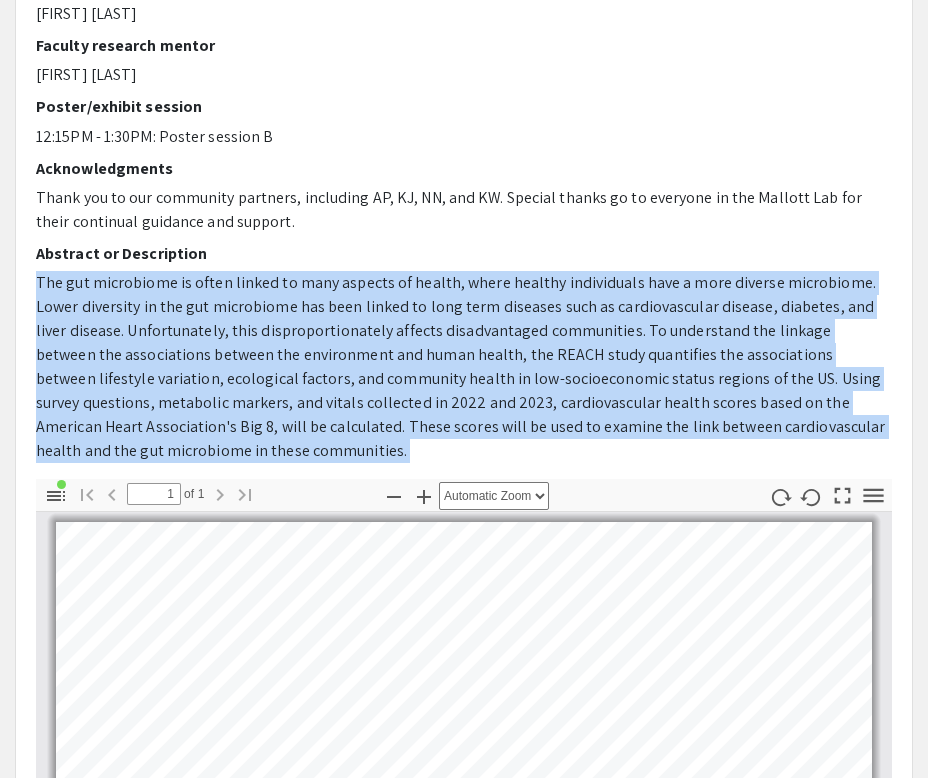click on "The gut microbiome is often linked to many aspects of health, where healthy individuals have a more diverse microbiome. Lower diversity in the gut microbiome has been linked to long term diseases such as cardiovascular disease, diabetes, and liver disease. Unfortunately, this disproportionately affects disadvantaged communities. To understand the linkage between the associations between the environment and human health, the REACH study quantifies the associations between lifestyle variation, ecological factors, and community health in low-socioeconomic status regions of the US. Using survey questions, metabolic markers, and vitals collected in 2022 and 2023, cardiovascular health scores based on the American Heart Association's Big 8, will be calculated. These scores will be used to examine the link between cardiovascular health and the gut microbiome in these communities." 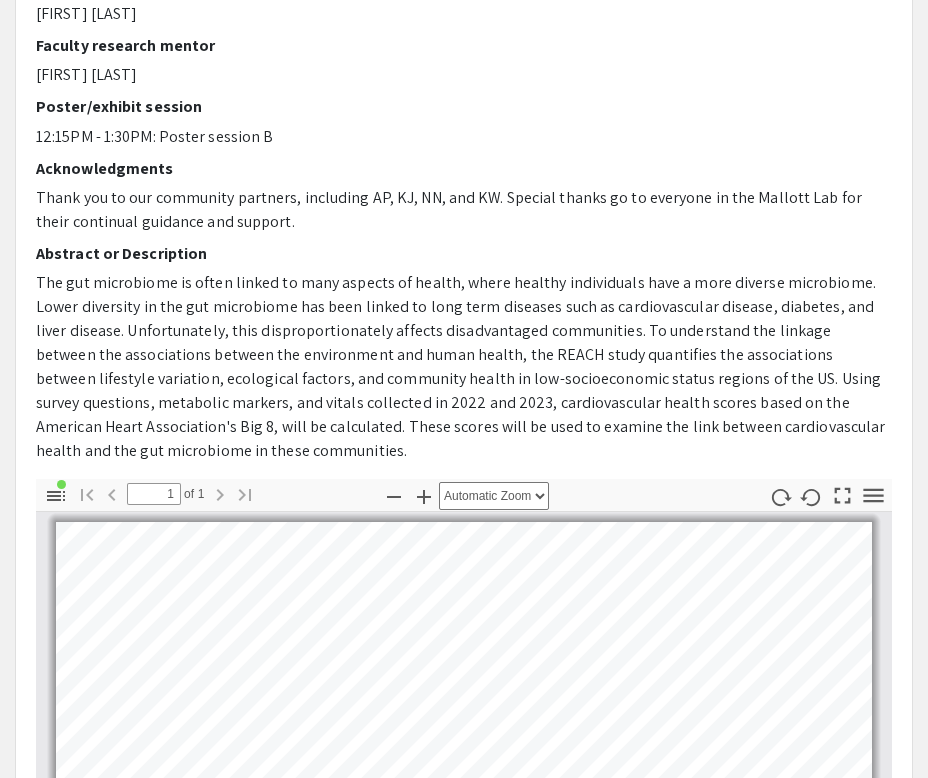 click on "The gut microbiome is often linked to many aspects of health, where healthy individuals have a more diverse microbiome. Lower diversity in the gut microbiome has been linked to long term diseases such as cardiovascular disease, diabetes, and liver disease. Unfortunately, this disproportionately affects disadvantaged communities. To understand the linkage between the associations between the environment and human health, the REACH study quantifies the associations between lifestyle variation, ecological factors, and community health in low-socioeconomic status regions of the US. Using survey questions, metabolic markers, and vitals collected in 2022 and 2023, cardiovascular health scores based on the American Heart Association's Big 8, will be calculated. These scores will be used to examine the link between cardiovascular health and the gut microbiome in these communities." 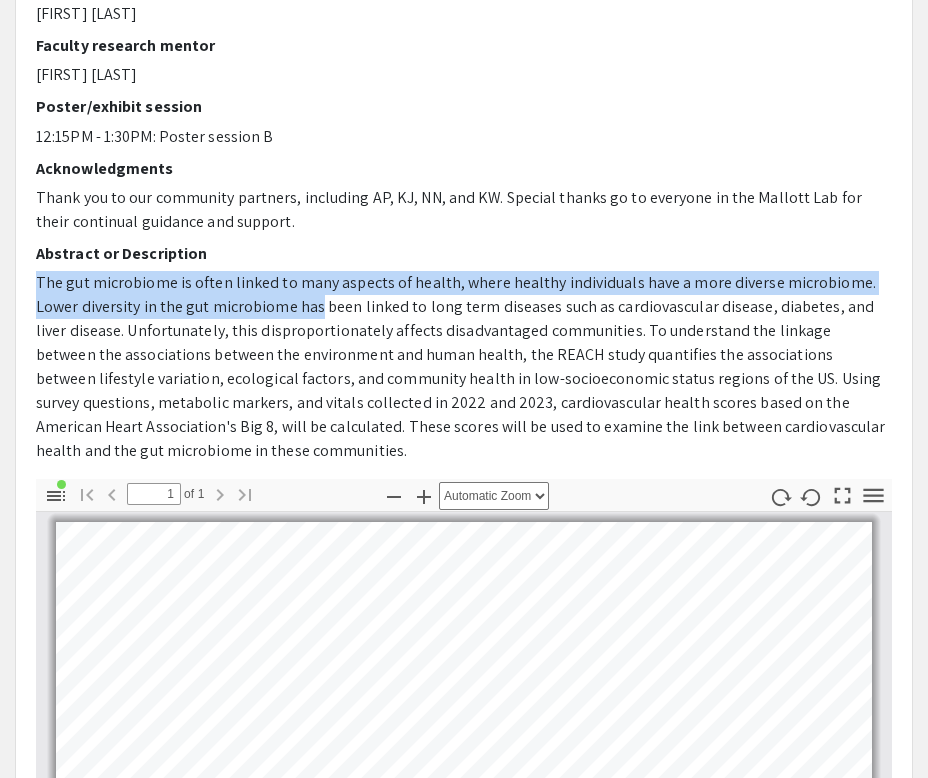 drag, startPoint x: 43, startPoint y: 279, endPoint x: 299, endPoint y: 305, distance: 257.31693 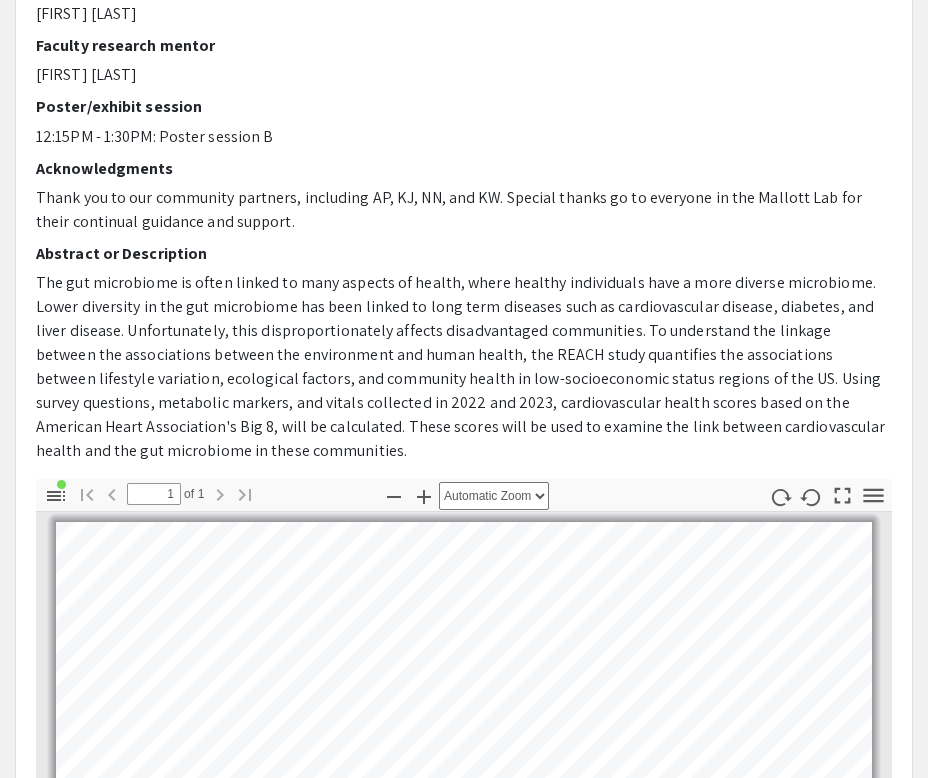 click on "The gut microbiome is often linked to many aspects of health, where healthy individuals have a more diverse microbiome. Lower diversity in the gut microbiome has been linked to long term diseases such as cardiovascular disease, diabetes, and liver disease. Unfortunately, this disproportionately affects disadvantaged communities. To understand the linkage between the associations between the environment and human health, the REACH study quantifies the associations between lifestyle variation, ecological factors, and community health in low-socioeconomic status regions of the US. Using survey questions, metabolic markers, and vitals collected in 2022 and 2023, cardiovascular health scores based on the American Heart Association's Big 8, will be calculated. These scores will be used to examine the link between cardiovascular health and the gut microbiome in these communities." 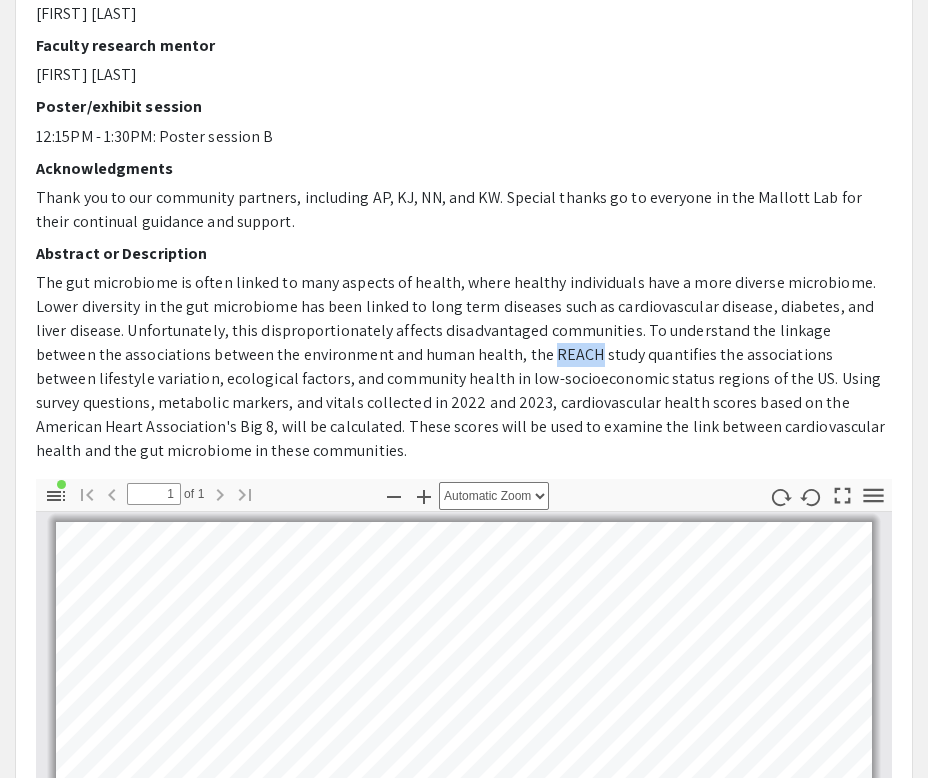 click on "The gut microbiome is often linked to many aspects of health, where healthy individuals have a more diverse microbiome. Lower diversity in the gut microbiome has been linked to long term diseases such as cardiovascular disease, diabetes, and liver disease. Unfortunately, this disproportionately affects disadvantaged communities. To understand the linkage between the associations between the environment and human health, the REACH study quantifies the associations between lifestyle variation, ecological factors, and community health in low-socioeconomic status regions of the US. Using survey questions, metabolic markers, and vitals collected in 2022 and 2023, cardiovascular health scores based on the American Heart Association's Big 8, will be calculated. These scores will be used to examine the link between cardiovascular health and the gut microbiome in these communities." 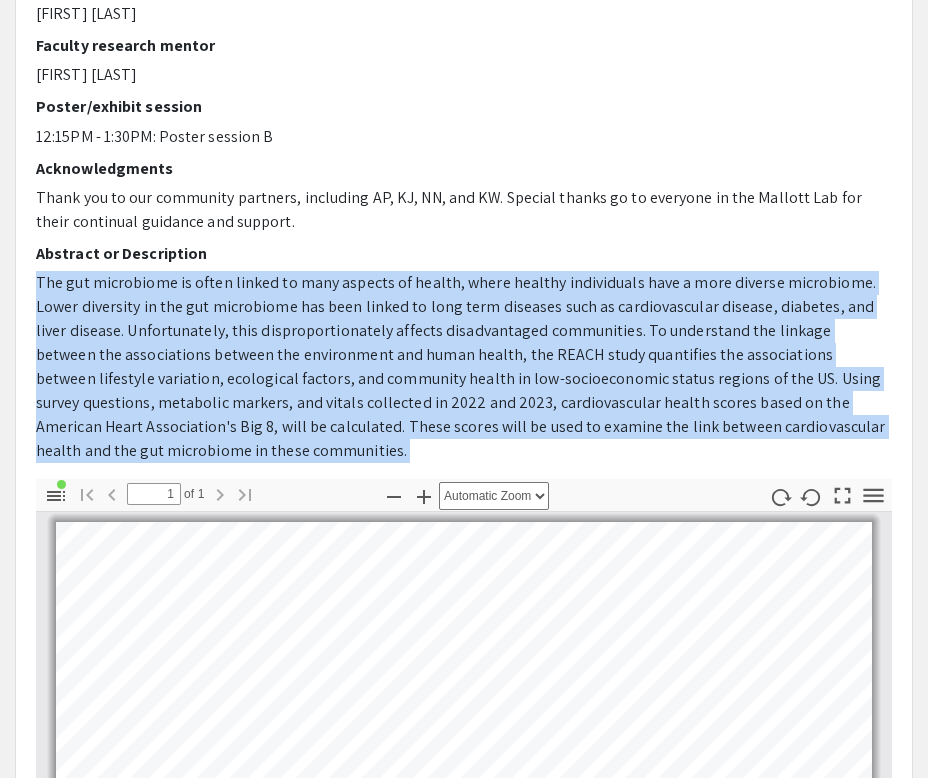 click on "The gut microbiome is often linked to many aspects of health, where healthy individuals have a more diverse microbiome. Lower diversity in the gut microbiome has been linked to long term diseases such as cardiovascular disease, diabetes, and liver disease. Unfortunately, this disproportionately affects disadvantaged communities. To understand the linkage between the associations between the environment and human health, the REACH study quantifies the associations between lifestyle variation, ecological factors, and community health in low-socioeconomic status regions of the US. Using survey questions, metabolic markers, and vitals collected in 2022 and 2023, cardiovascular health scores based on the American Heart Association's Big 8, will be calculated. These scores will be used to examine the link between cardiovascular health and the gut microbiome in these communities." 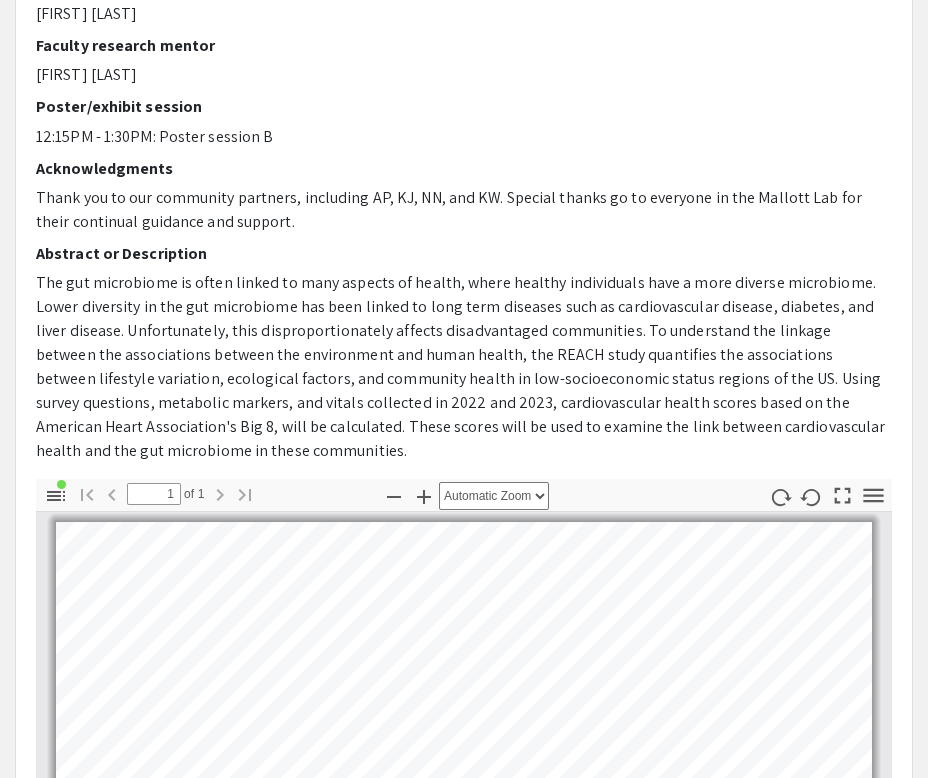 click on "The gut microbiome is often linked to many aspects of health, where healthy individuals have a more diverse microbiome. Lower diversity in the gut microbiome has been linked to long term diseases such as cardiovascular disease, diabetes, and liver disease. Unfortunately, this disproportionately affects disadvantaged communities. To understand the linkage between the associations between the environment and human health, the REACH study quantifies the associations between lifestyle variation, ecological factors, and community health in low-socioeconomic status regions of the US. Using survey questions, metabolic markers, and vitals collected in 2022 and 2023, cardiovascular health scores based on the American Heart Association's Big 8, will be calculated. These scores will be used to examine the link between cardiovascular health and the gut microbiome in these communities." 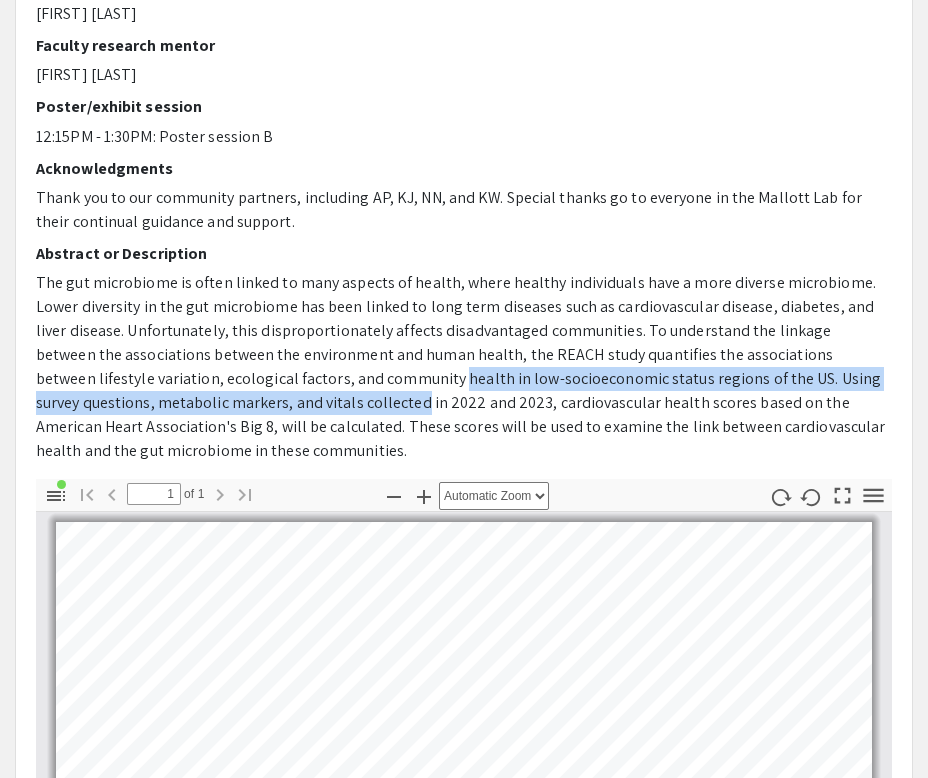 drag, startPoint x: 358, startPoint y: 377, endPoint x: 294, endPoint y: 422, distance: 78.23682 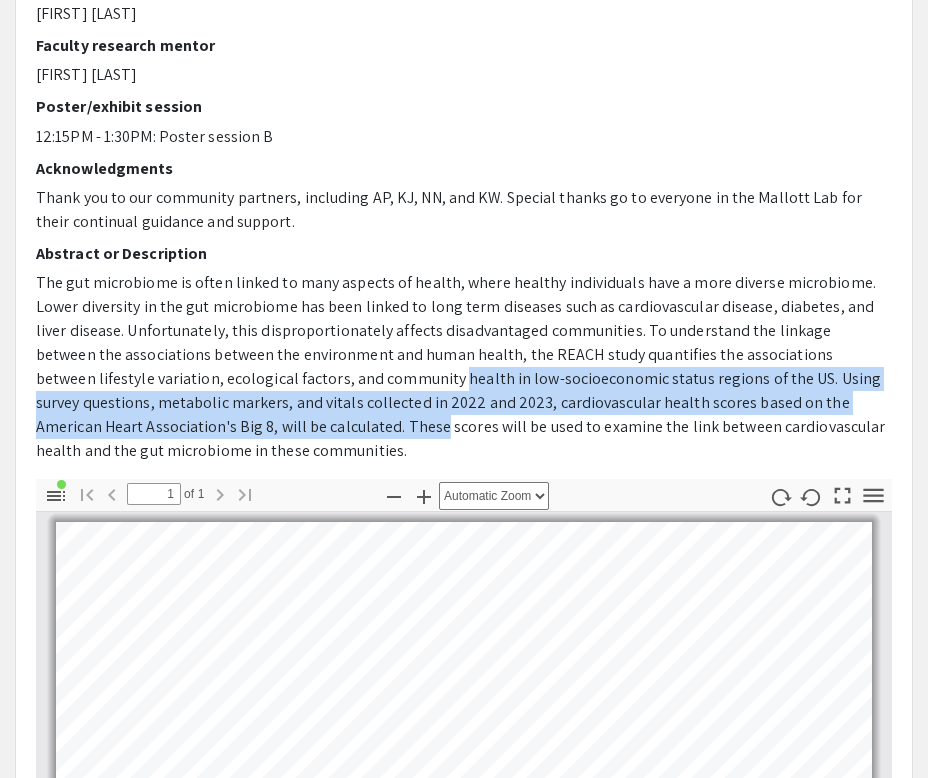 click on "The gut microbiome is often linked to many aspects of health, where healthy individuals have a more diverse microbiome. Lower diversity in the gut microbiome has been linked to long term diseases such as cardiovascular disease, diabetes, and liver disease. Unfortunately, this disproportionately affects disadvantaged communities. To understand the linkage between the associations between the environment and human health, the REACH study quantifies the associations between lifestyle variation, ecological factors, and community health in low-socioeconomic status regions of the US. Using survey questions, metabolic markers, and vitals collected in 2022 and 2023, cardiovascular health scores based on the American Heart Association's Big 8, will be calculated. These scores will be used to examine the link between cardiovascular health and the gut microbiome in these communities." 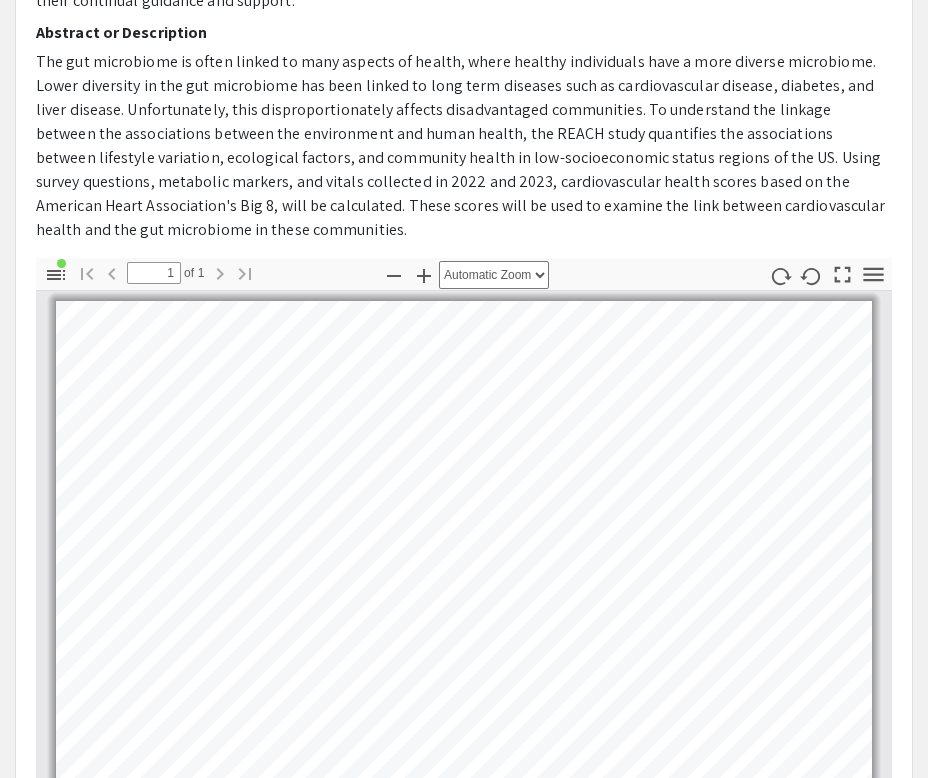 scroll, scrollTop: 0, scrollLeft: 0, axis: both 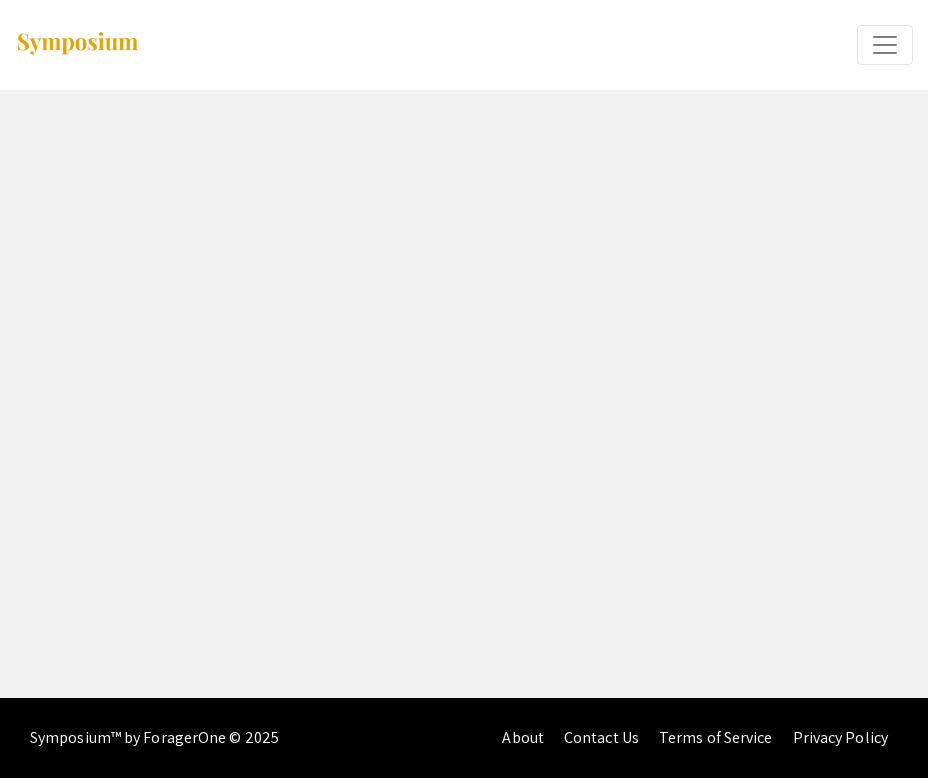 select on "custom" 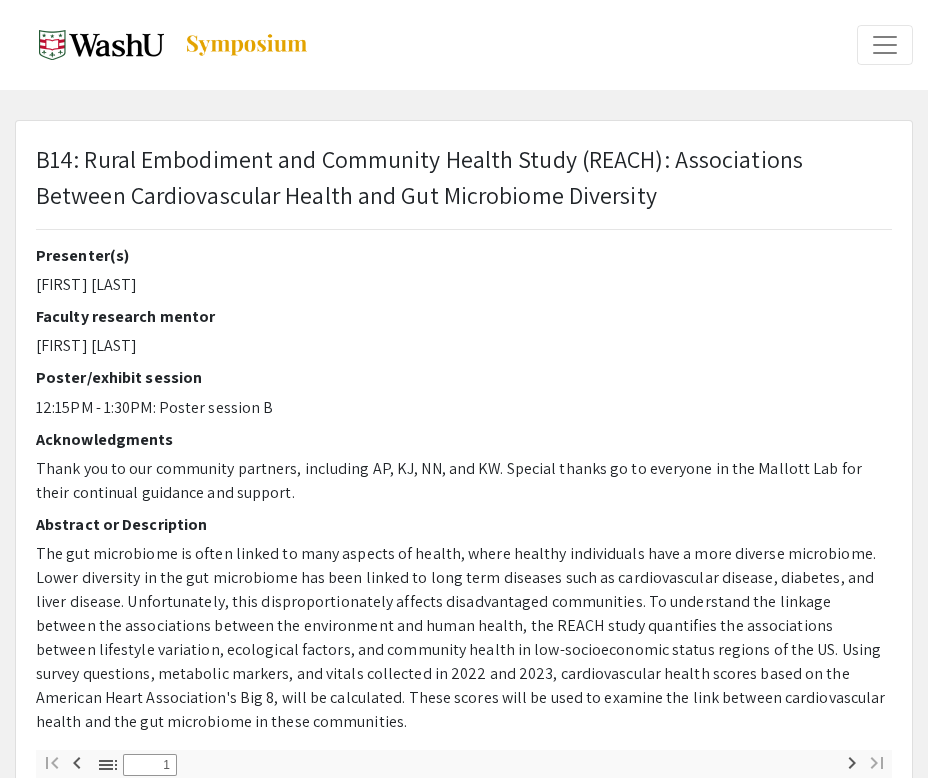 scroll, scrollTop: 0, scrollLeft: 0, axis: both 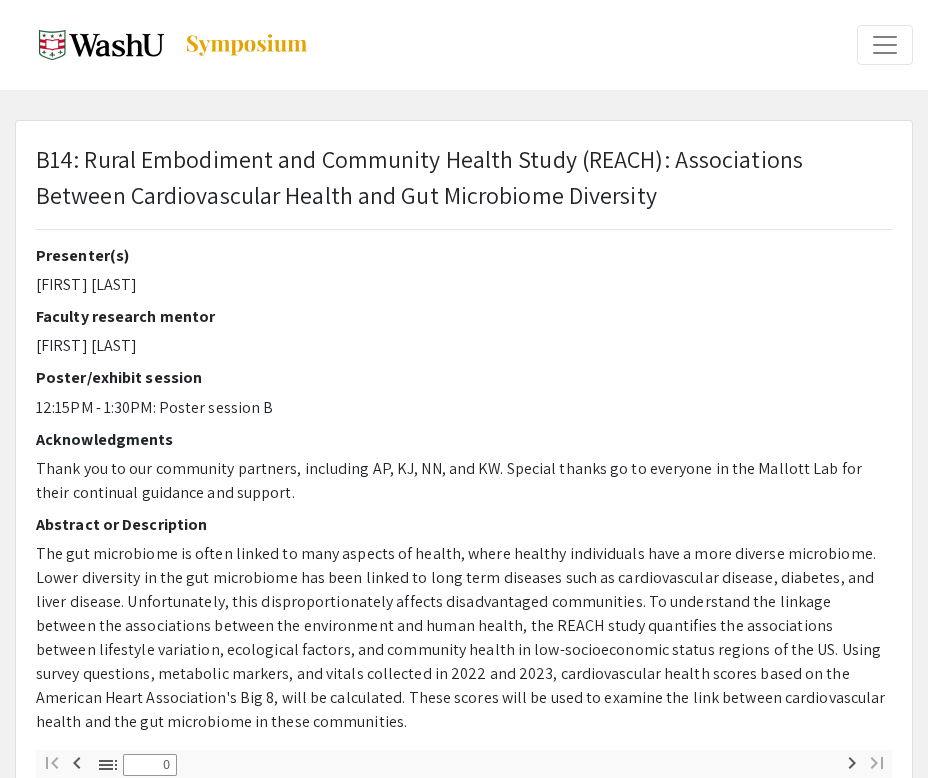 select on "custom" 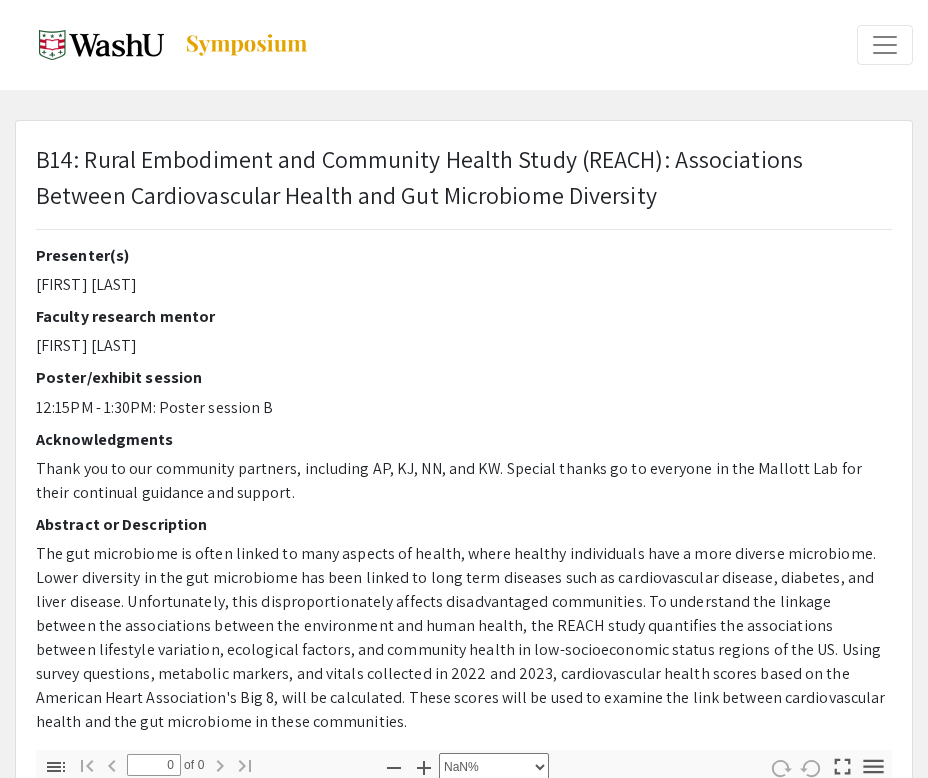 click at bounding box center (885, 45) 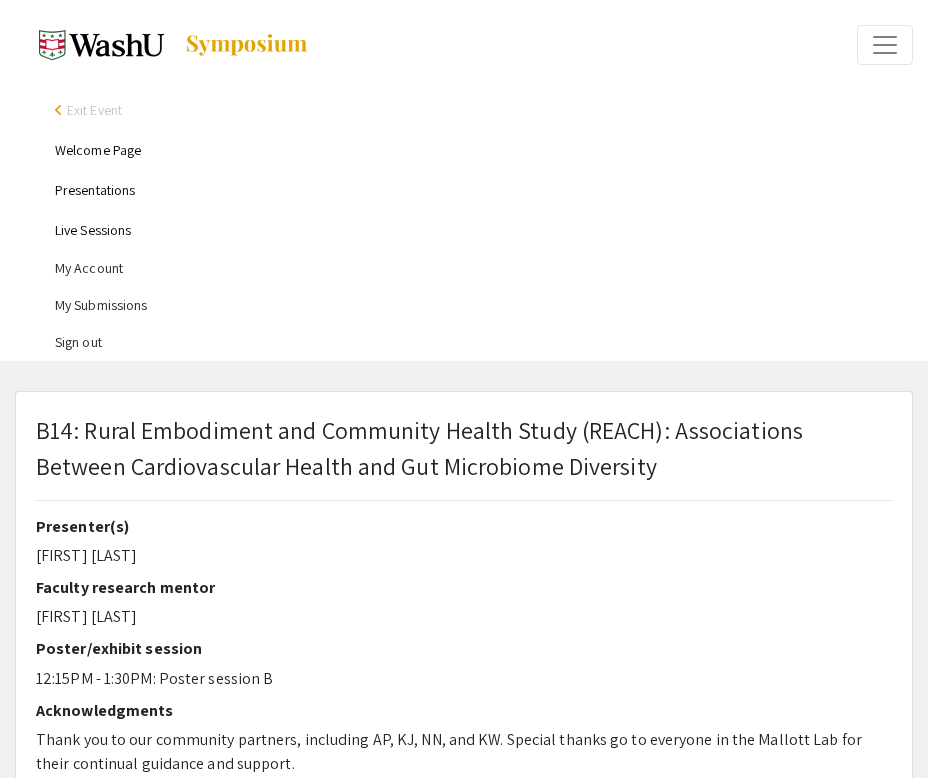 click on "Exit Event" at bounding box center (94, 110) 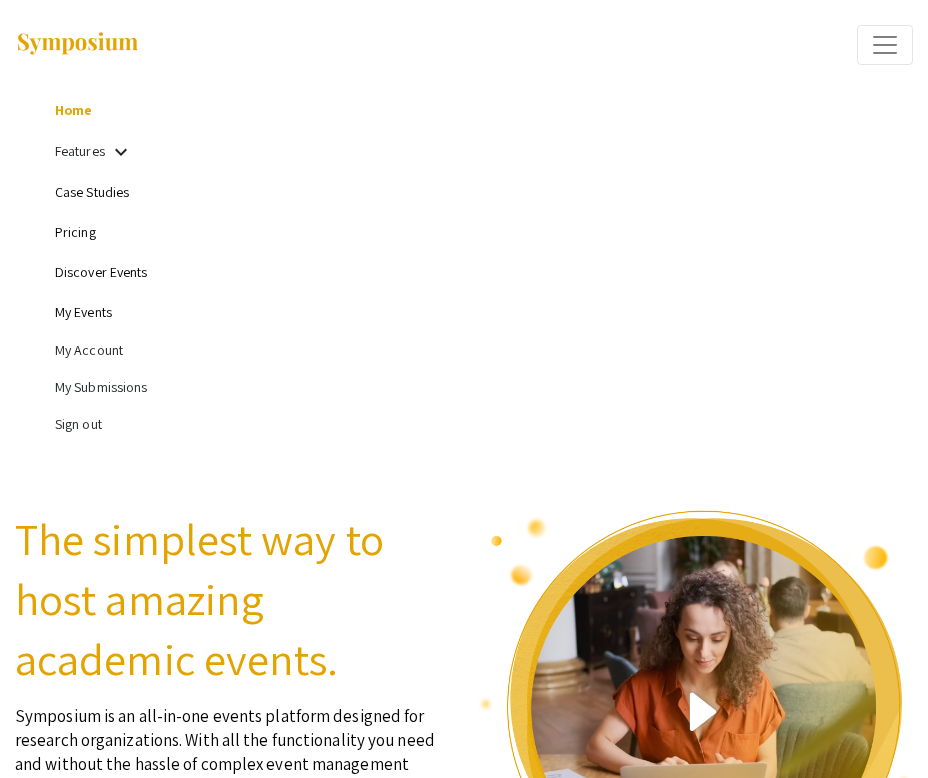 click on "Discover Events" at bounding box center [101, 272] 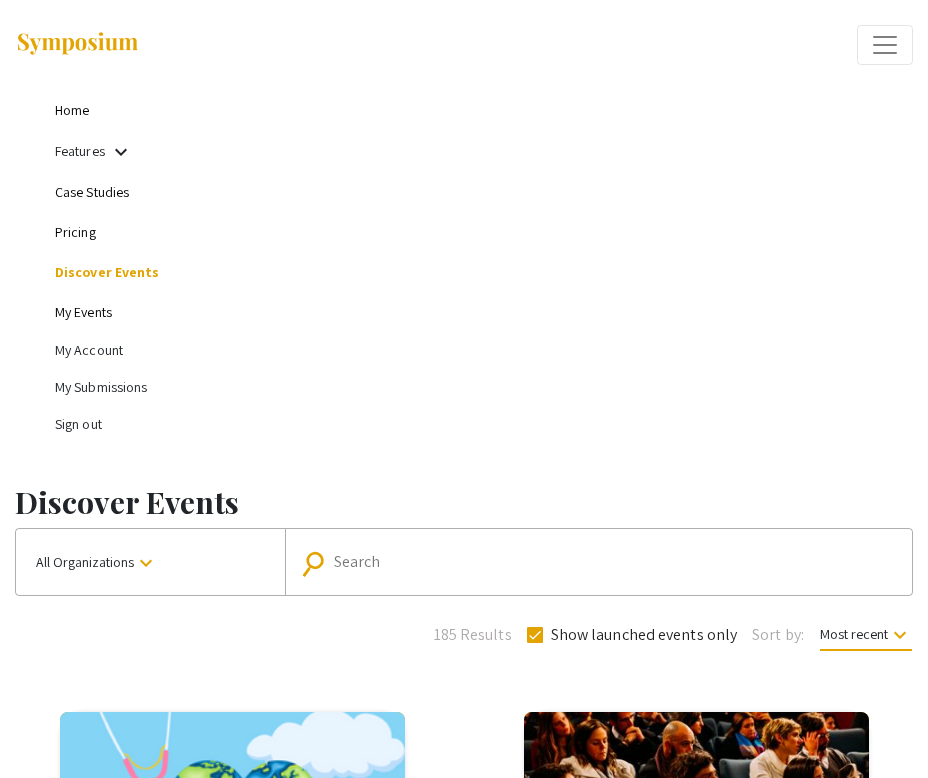 click on "Search" 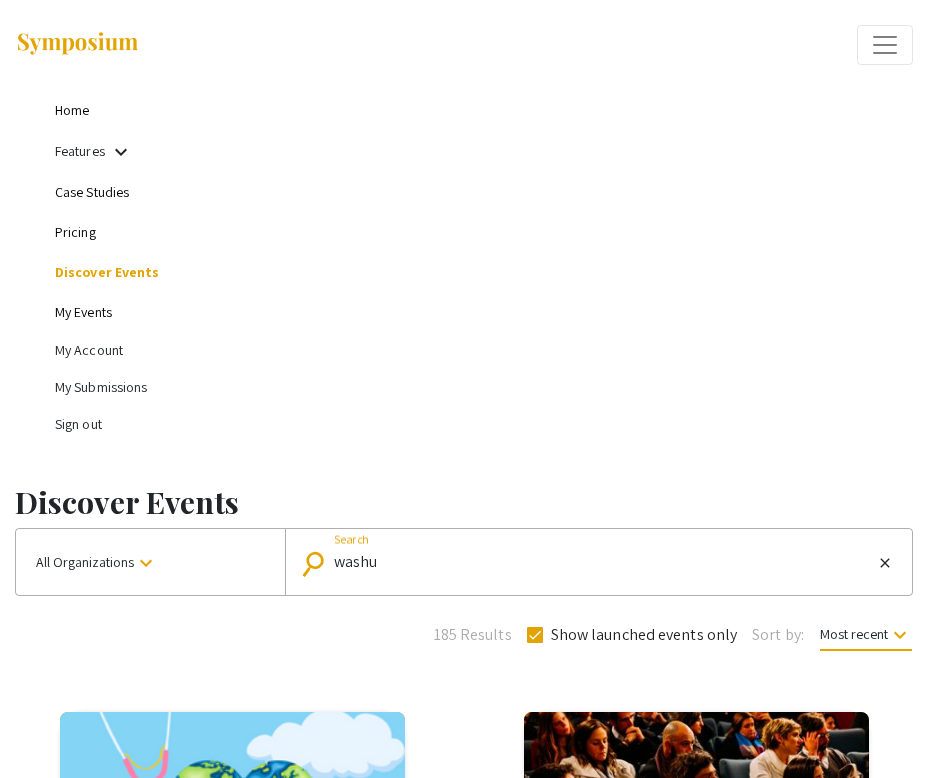 type on "washu" 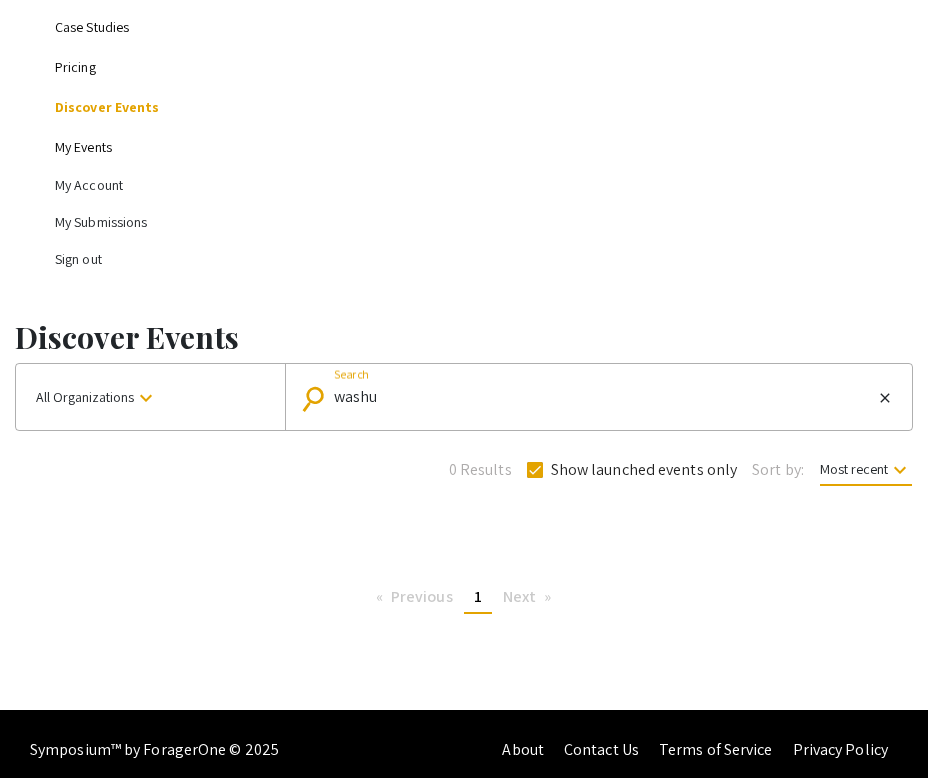 scroll, scrollTop: 178, scrollLeft: 0, axis: vertical 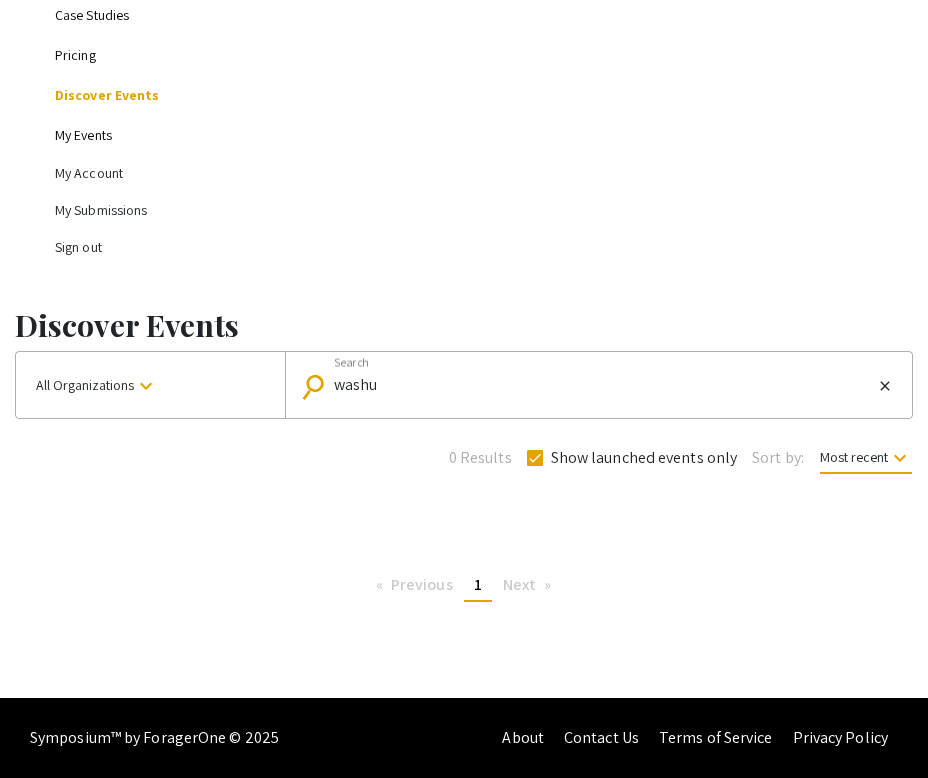 click on "0 Results    Show launched events only  Sort by:  Most recent  keyboard_arrow_down" 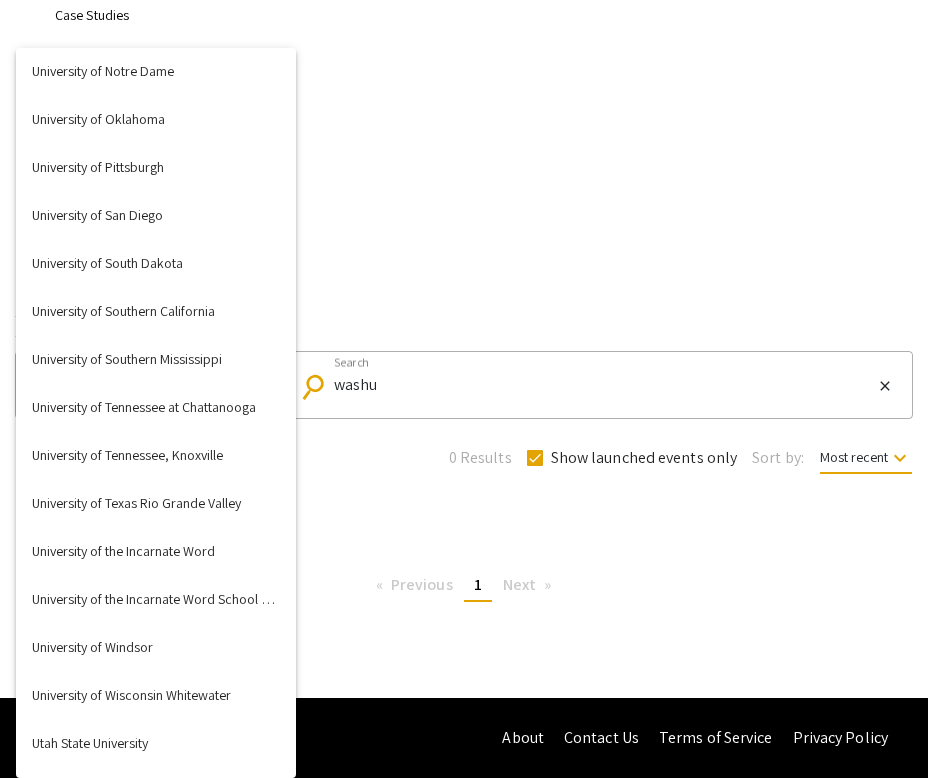scroll, scrollTop: 7734, scrollLeft: 0, axis: vertical 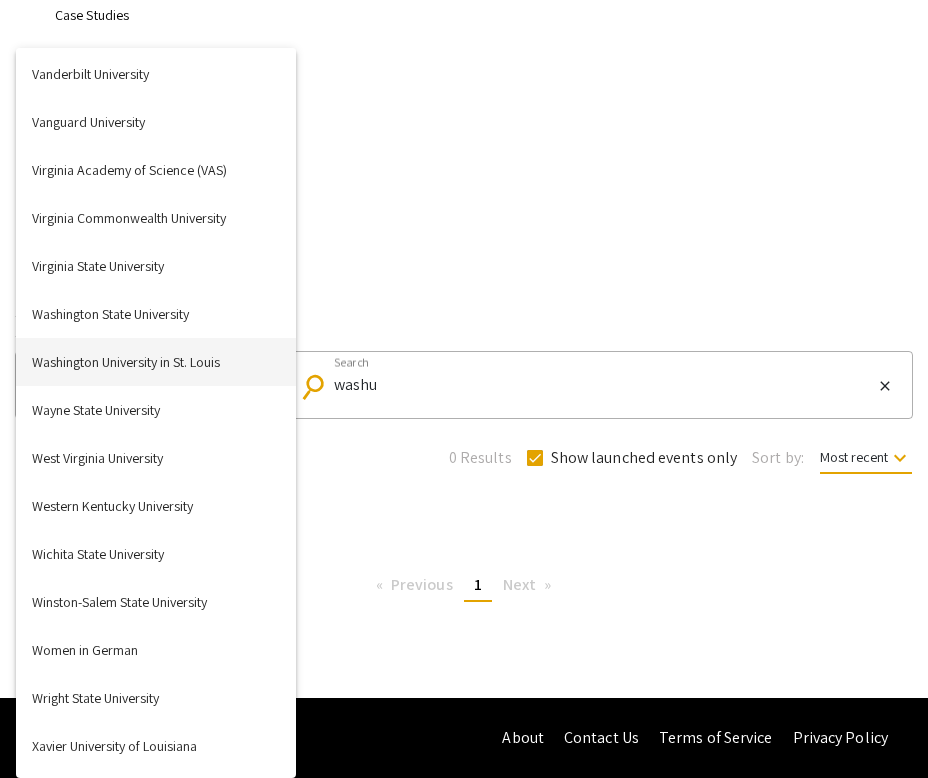 click on "Washington University in St. Louis" at bounding box center [156, 362] 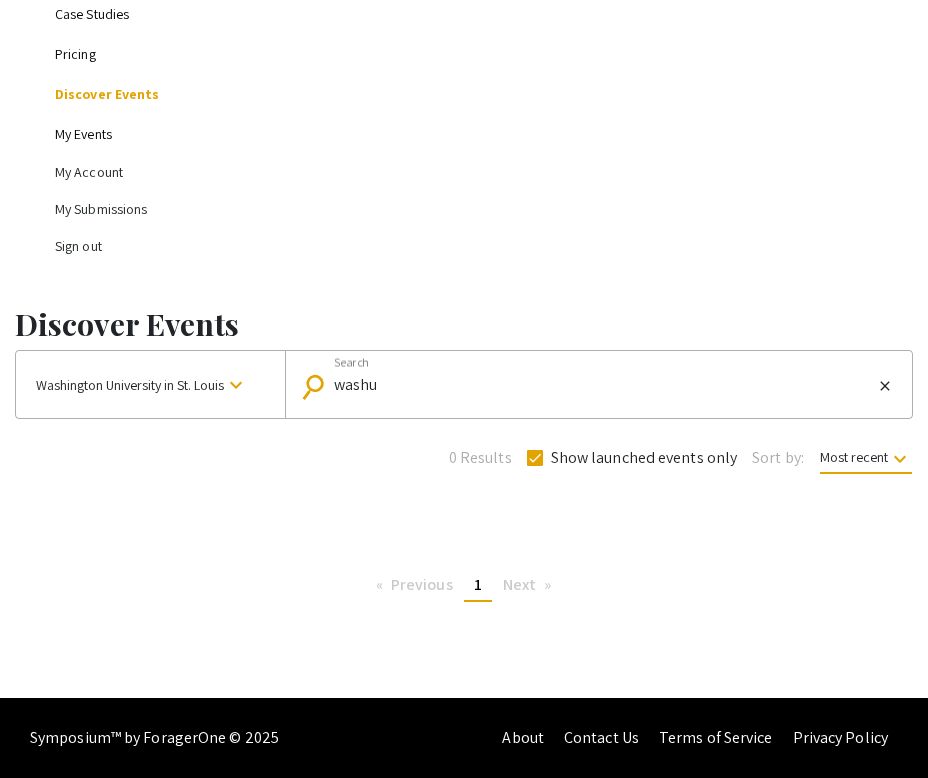 click on "washu" at bounding box center [603, 385] 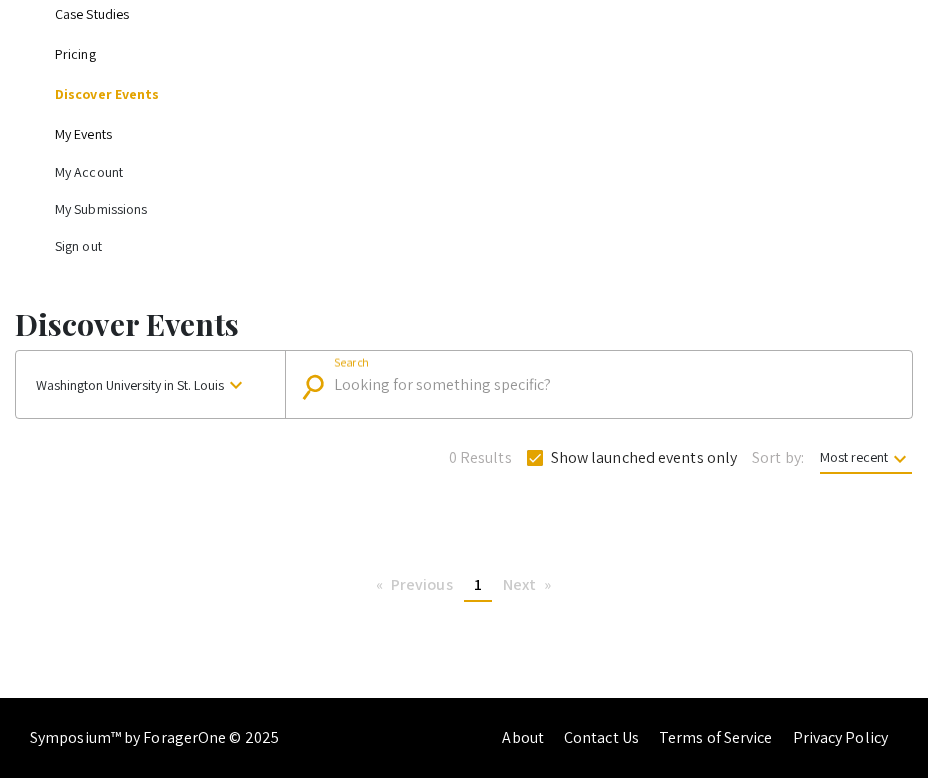 type 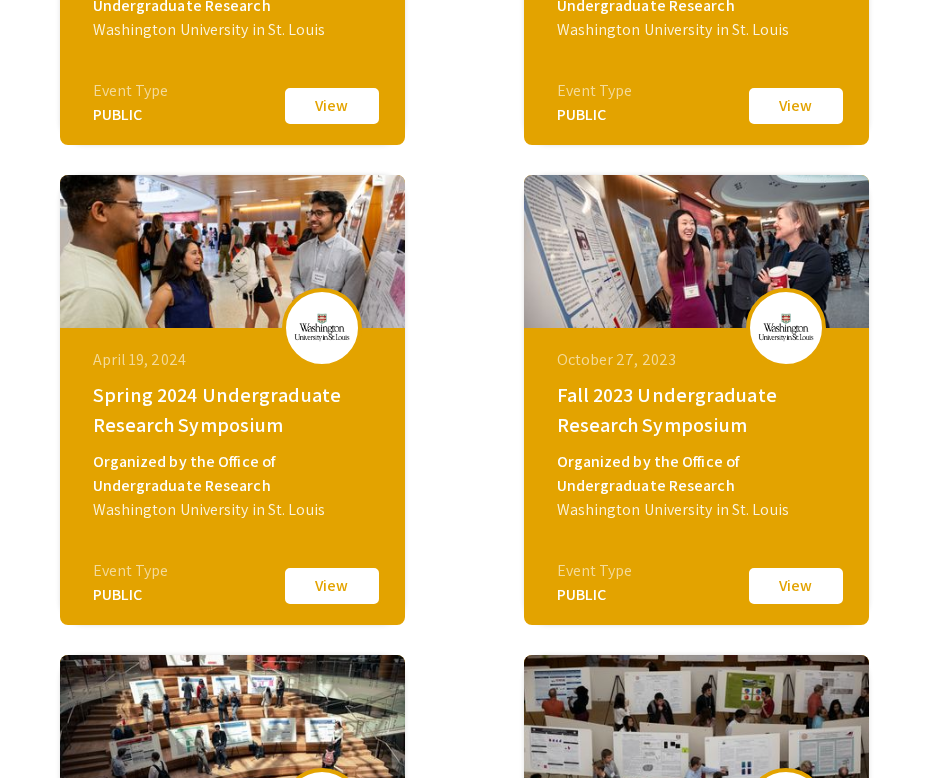 scroll, scrollTop: 1020, scrollLeft: 0, axis: vertical 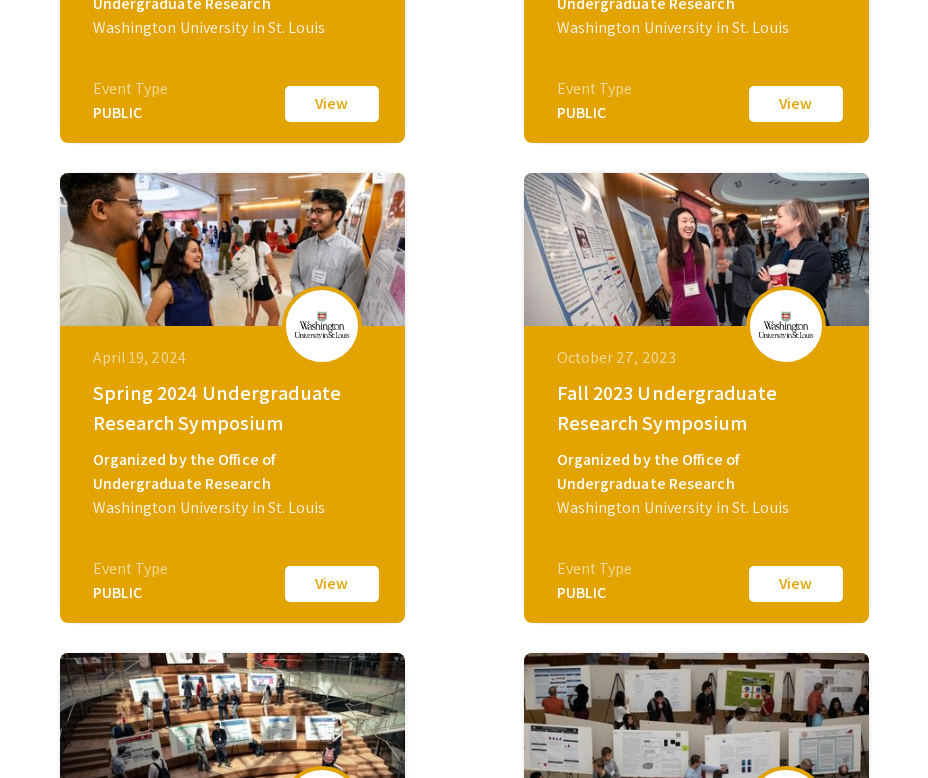 click on "View" 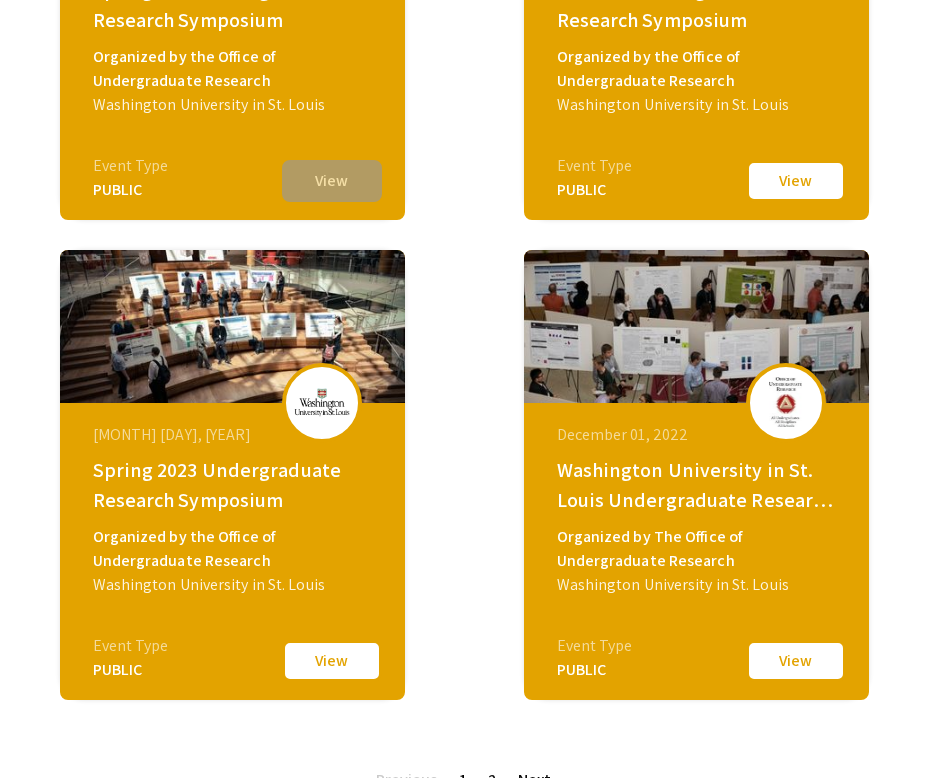 scroll, scrollTop: 1431, scrollLeft: 0, axis: vertical 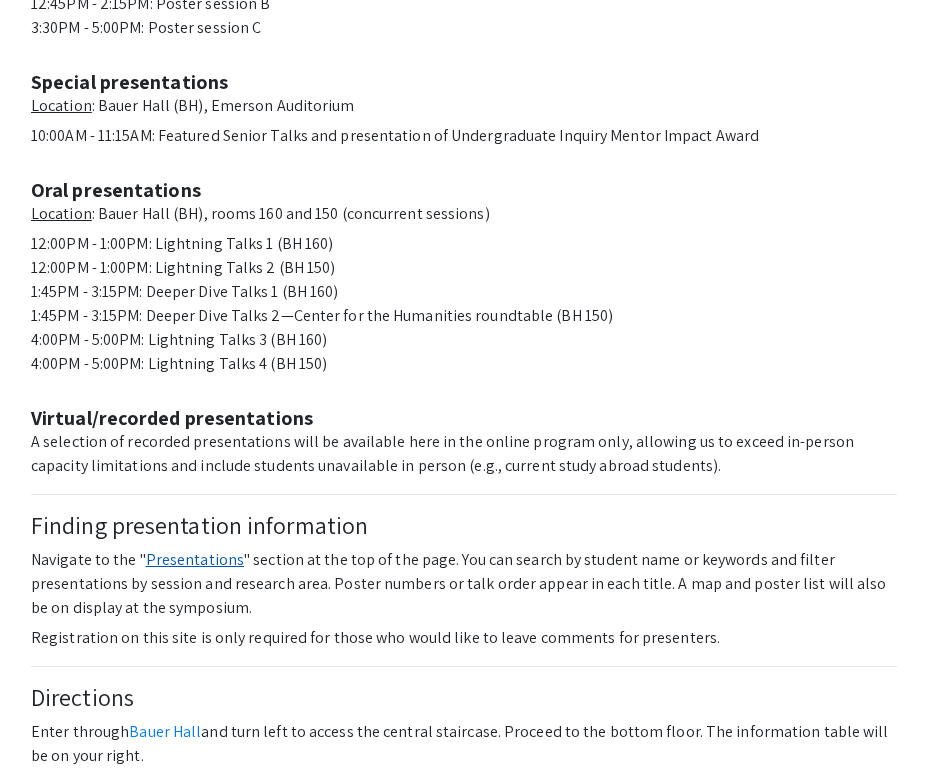 click on "Presentations" 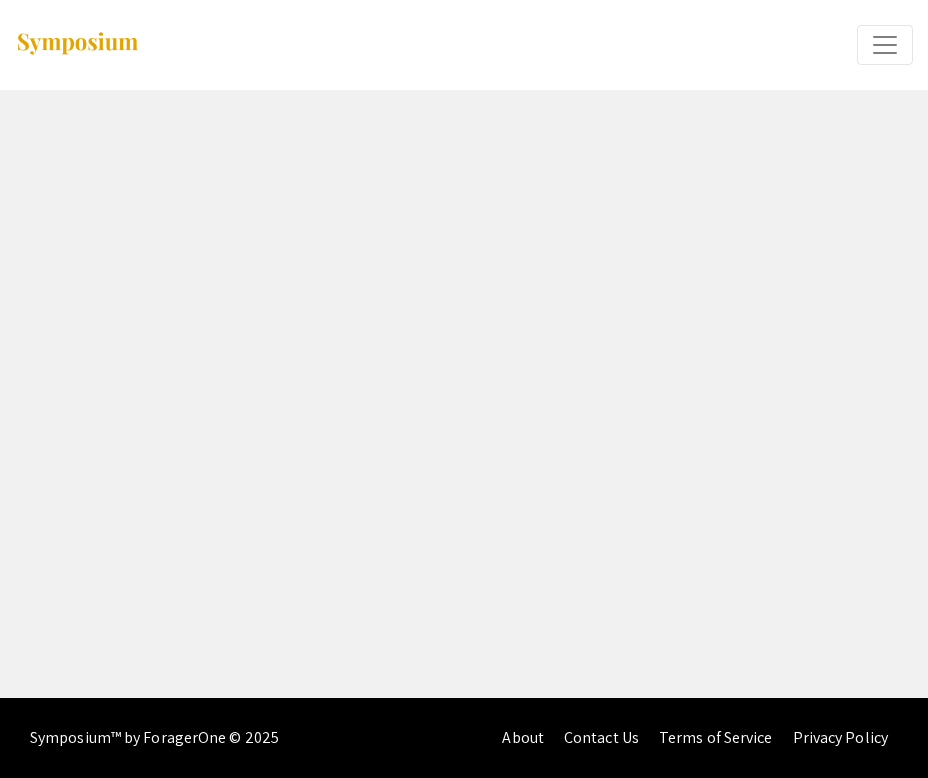scroll, scrollTop: 0, scrollLeft: 0, axis: both 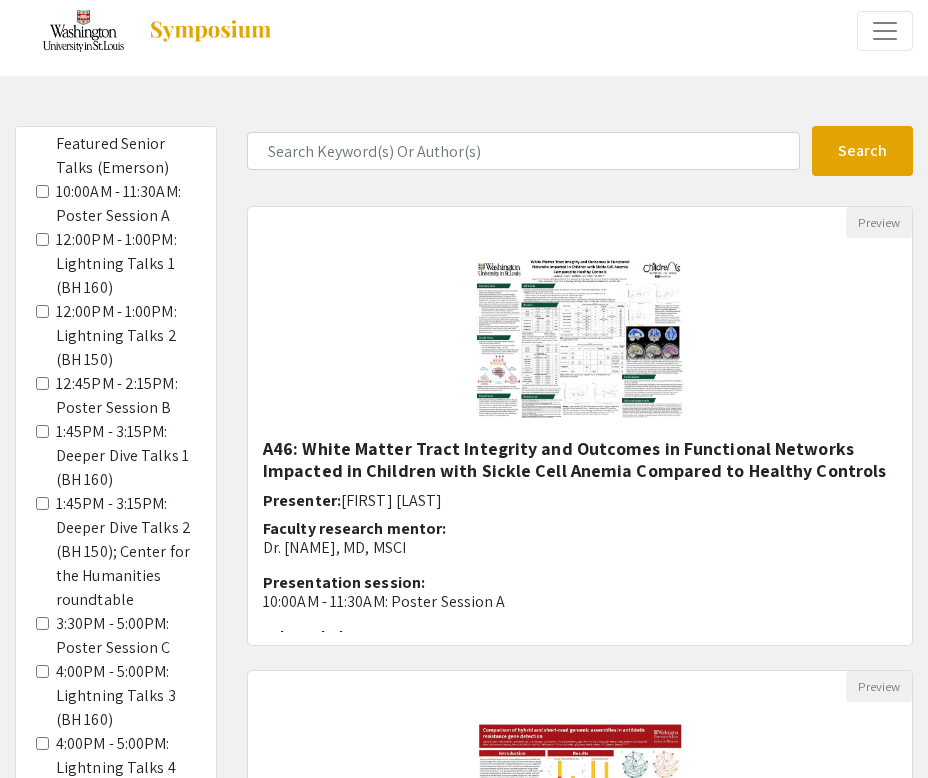 click on "12:00PM - 1:00PM: Lightning Talks 2 (BH 150)" 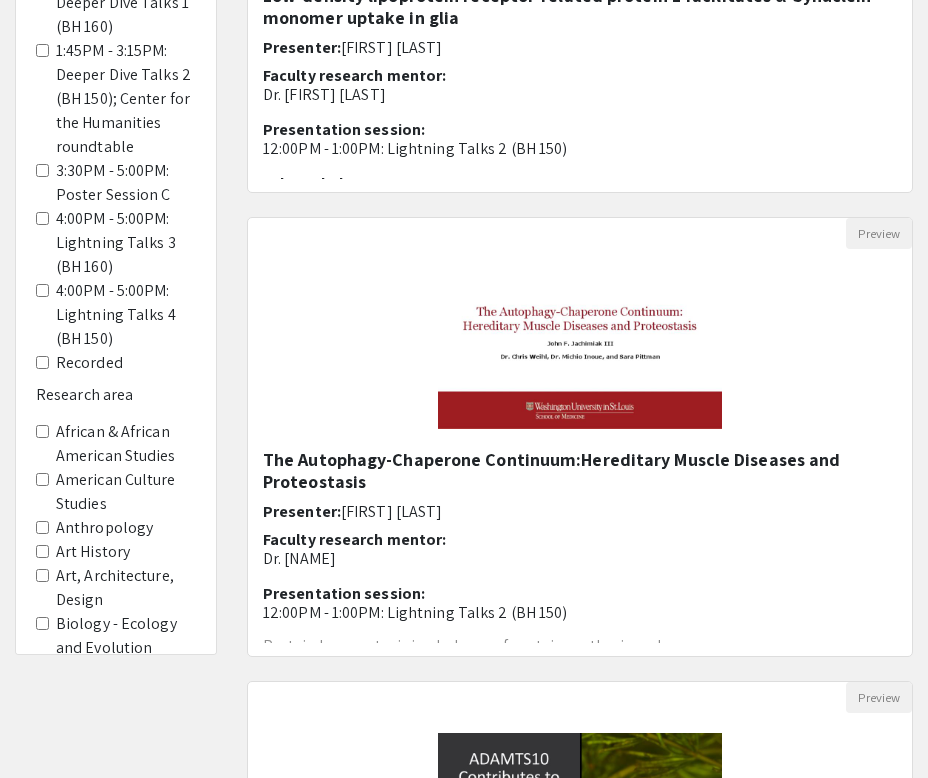 scroll, scrollTop: 1411, scrollLeft: 0, axis: vertical 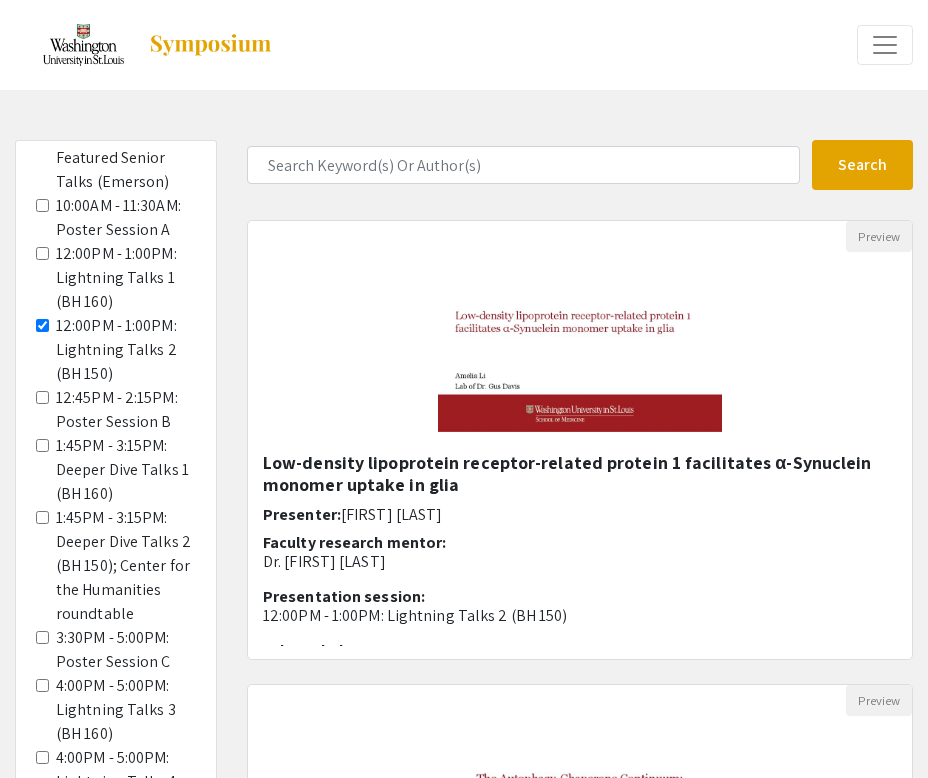 click on "12:00PM - 1:00PM: Lightning Talks 2 (BH 150)" 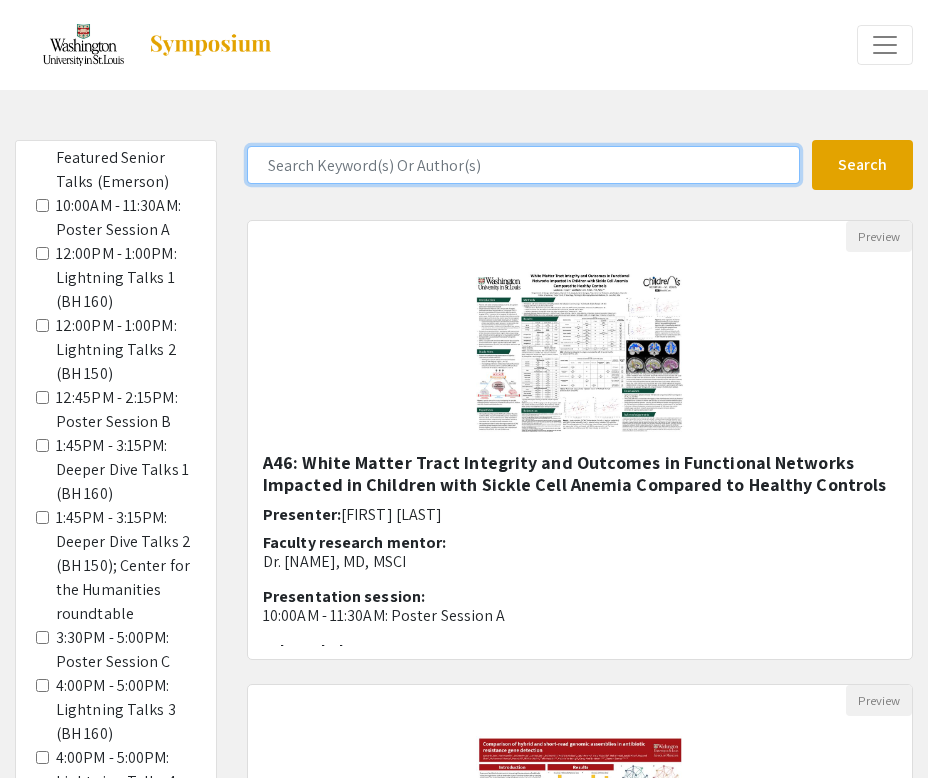 click 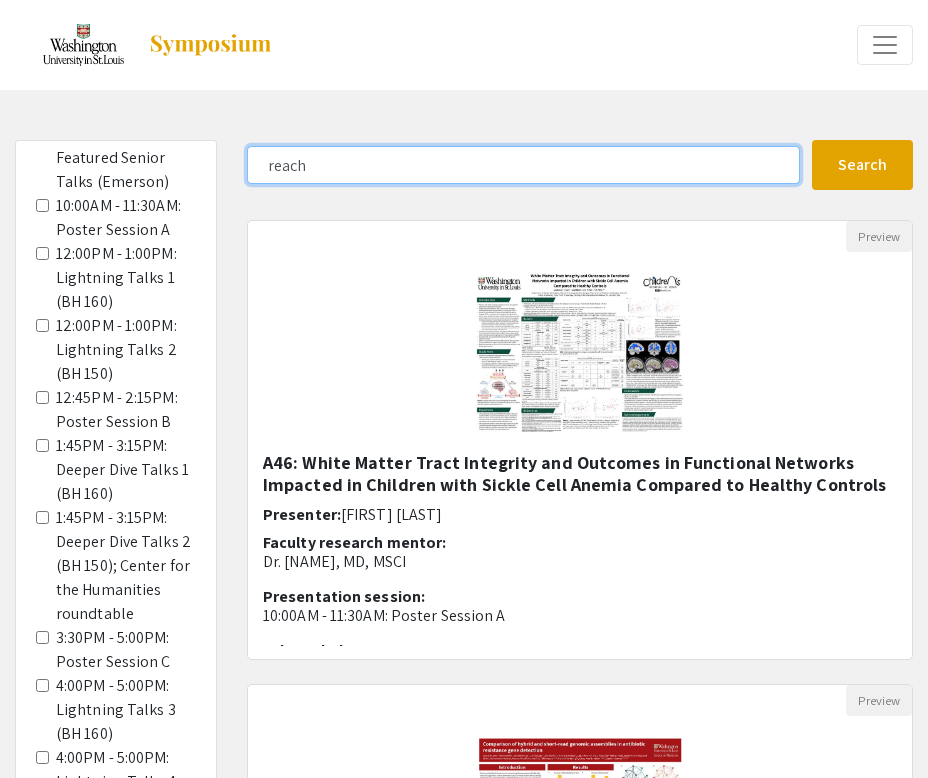 type on "reach" 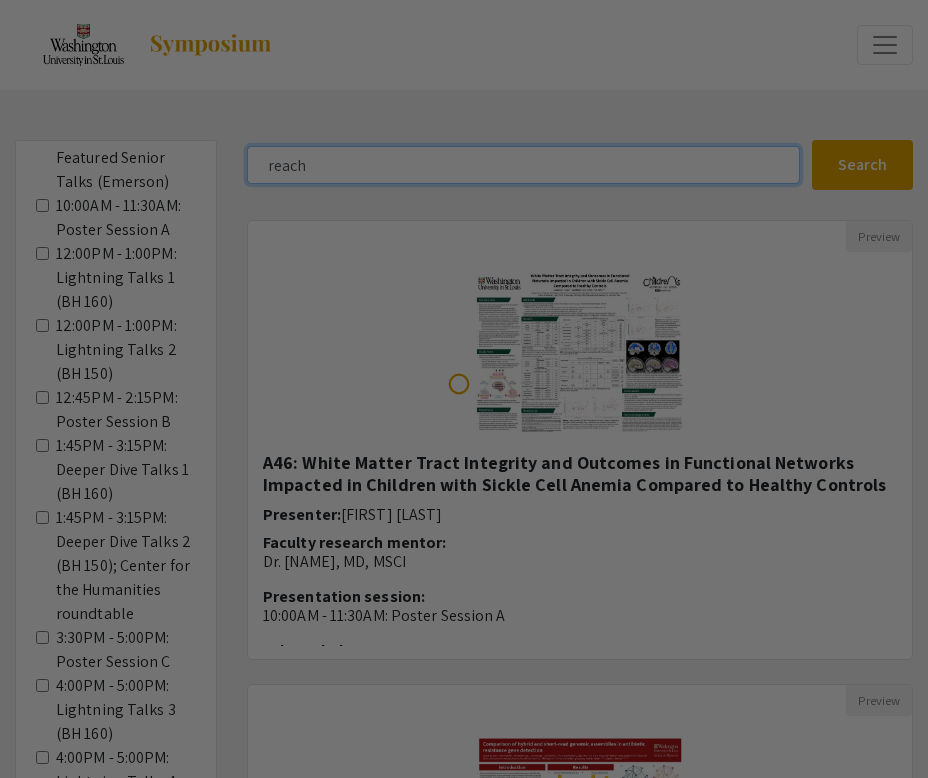 scroll, scrollTop: 0, scrollLeft: 0, axis: both 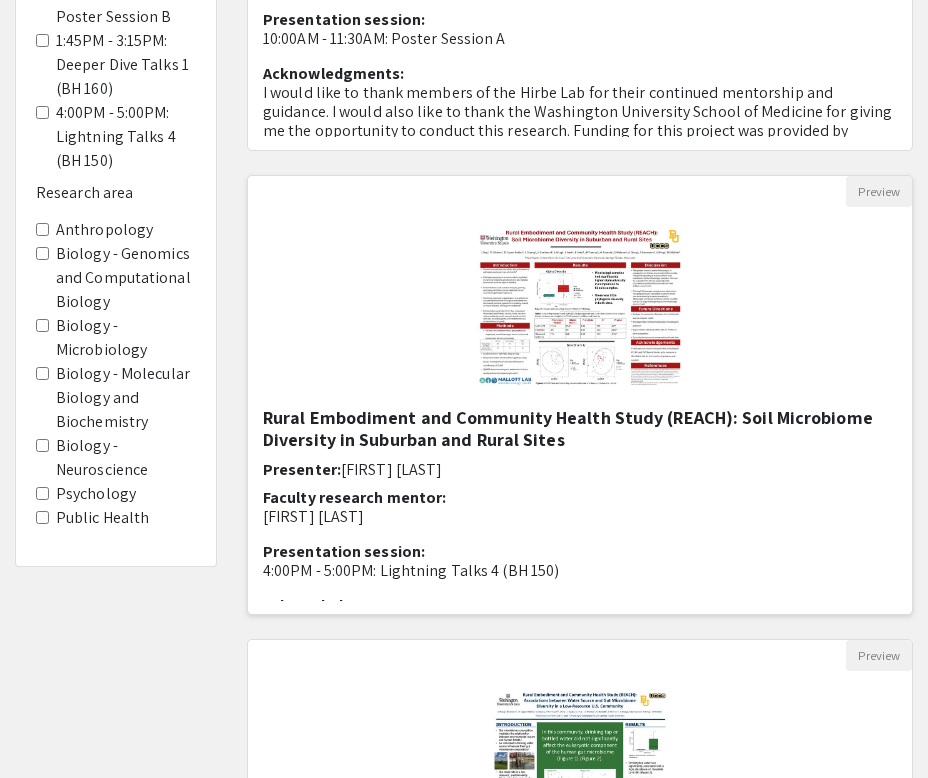 click 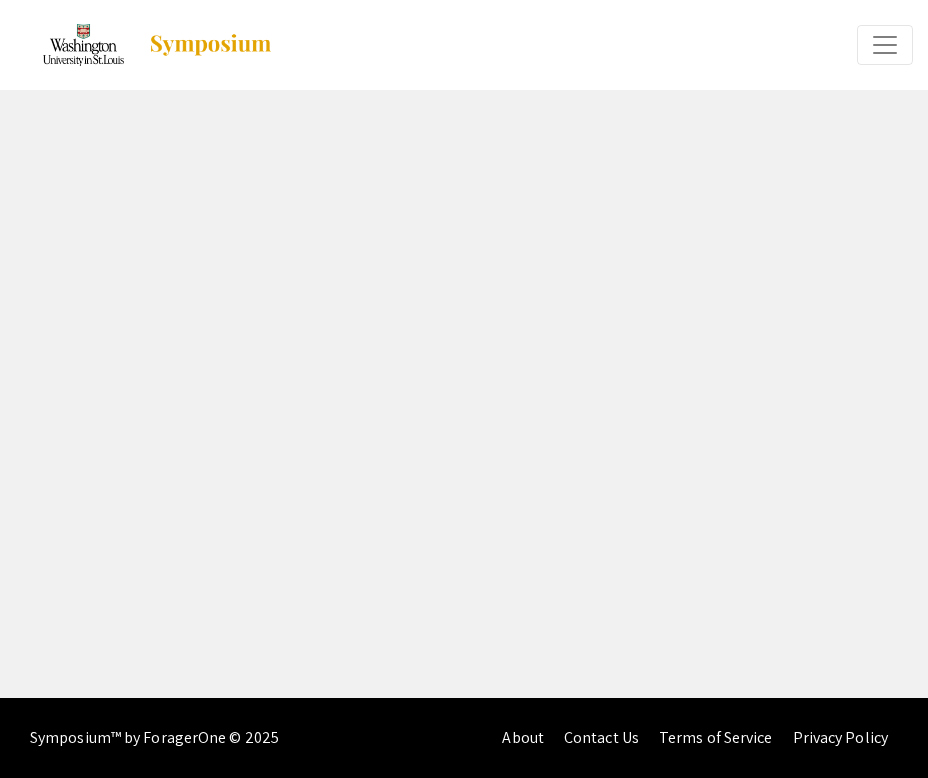 scroll, scrollTop: 0, scrollLeft: 0, axis: both 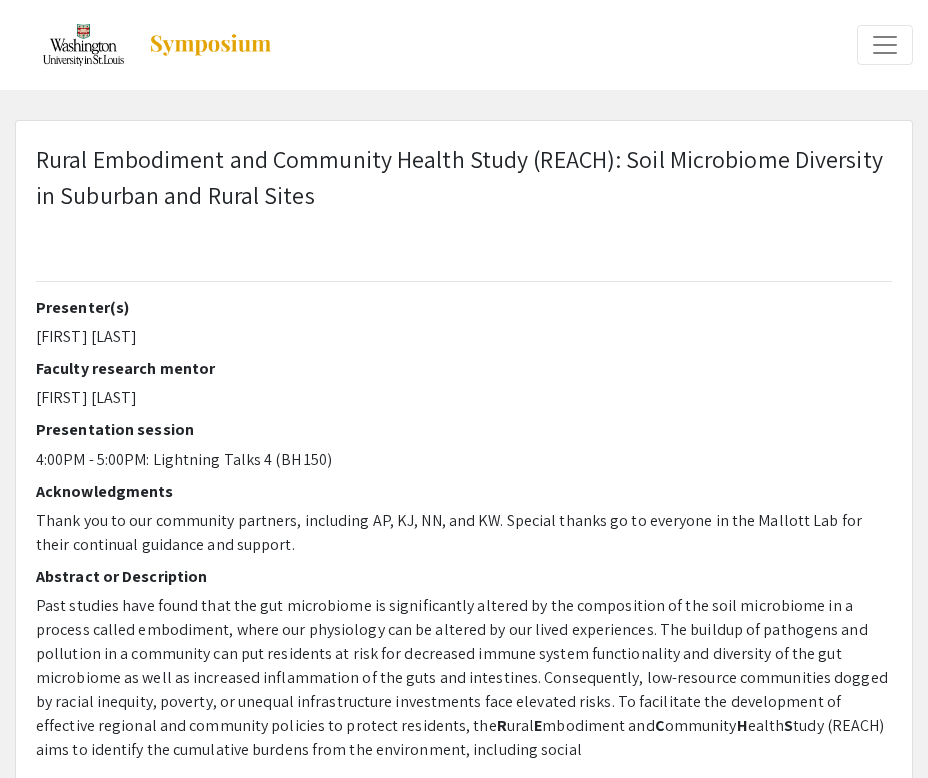 type on "0" 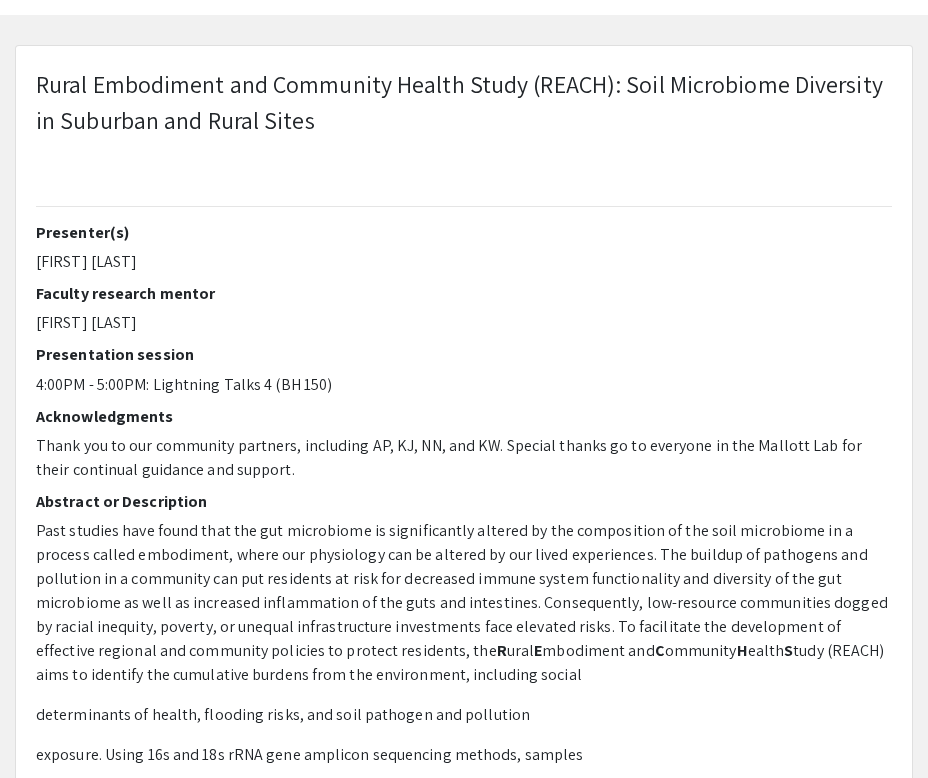 select on "auto" 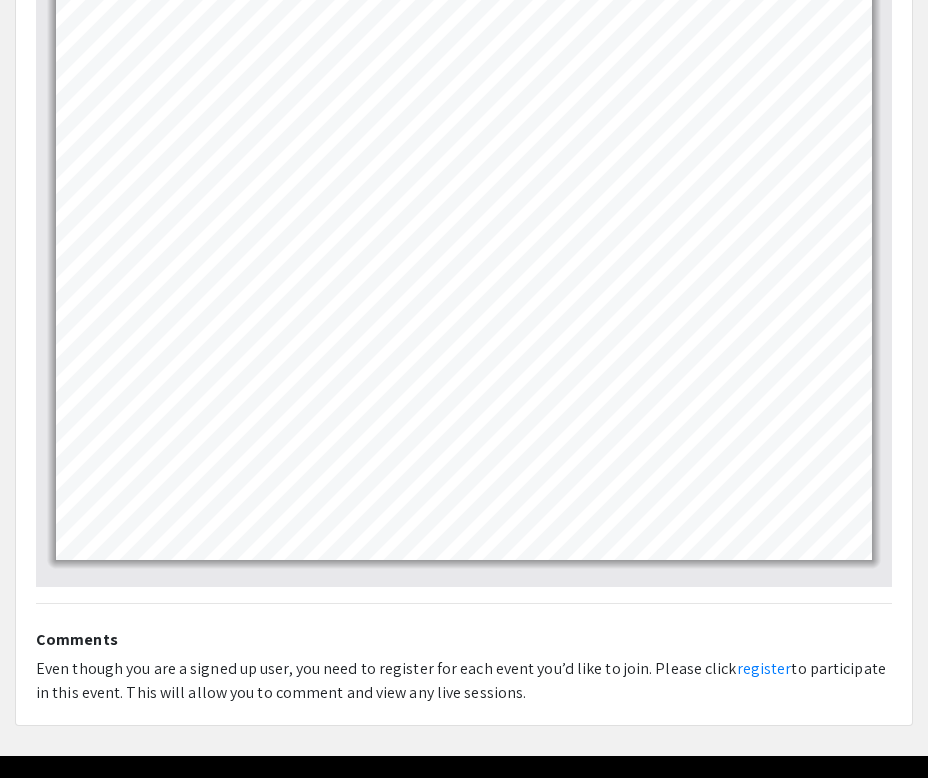 scroll, scrollTop: 1052, scrollLeft: 0, axis: vertical 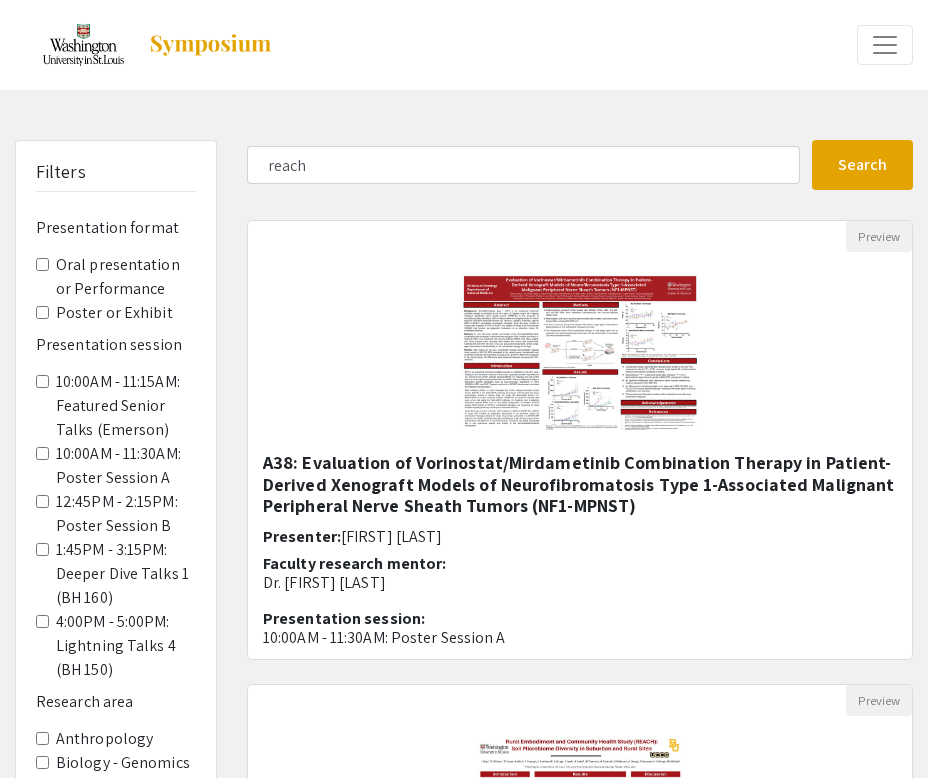 type 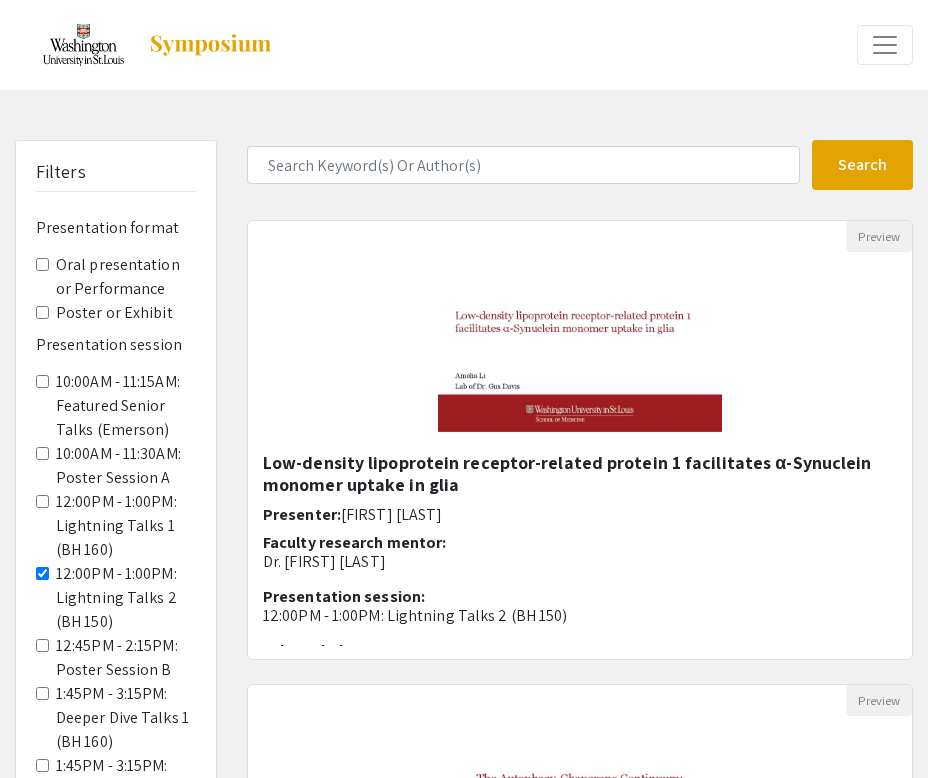 scroll, scrollTop: 14, scrollLeft: 0, axis: vertical 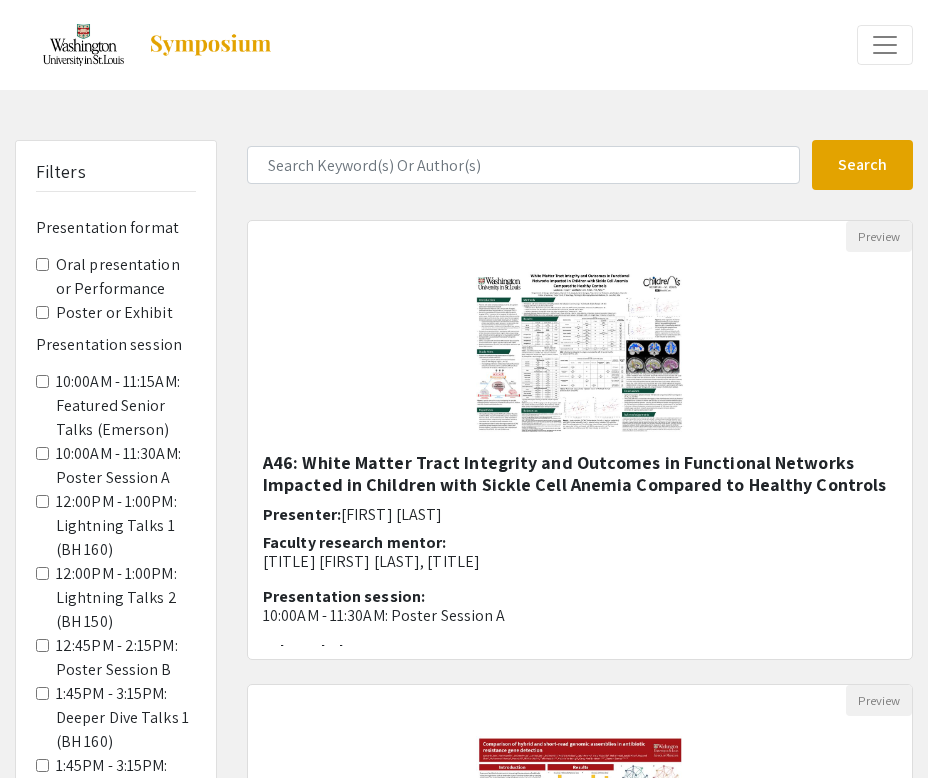click at bounding box center (83, 45) 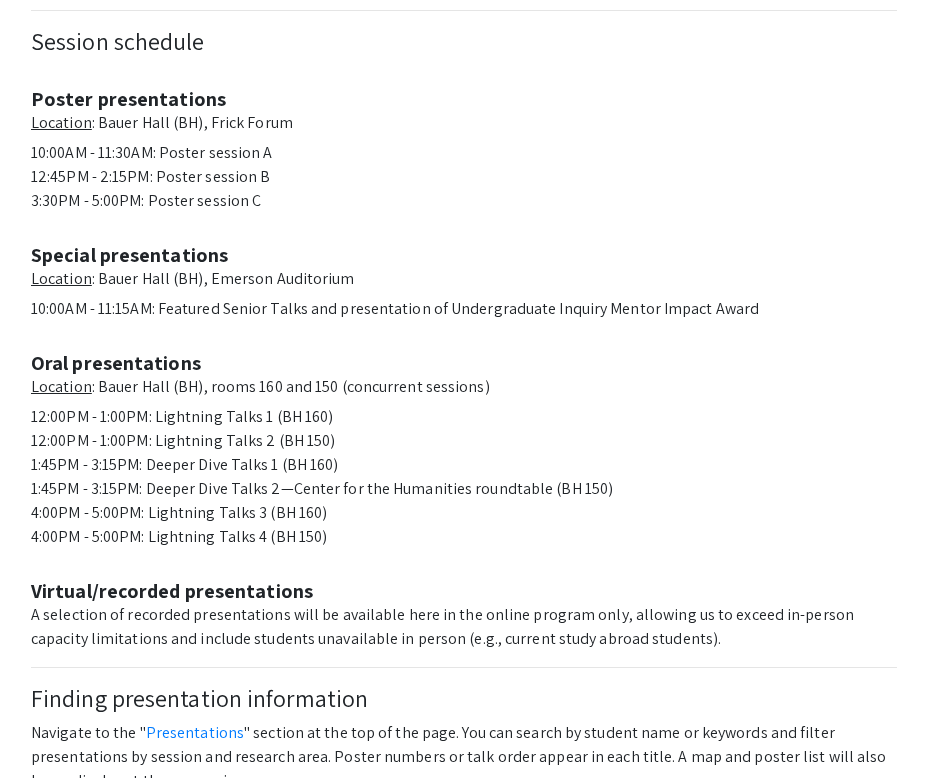 scroll, scrollTop: 0, scrollLeft: 0, axis: both 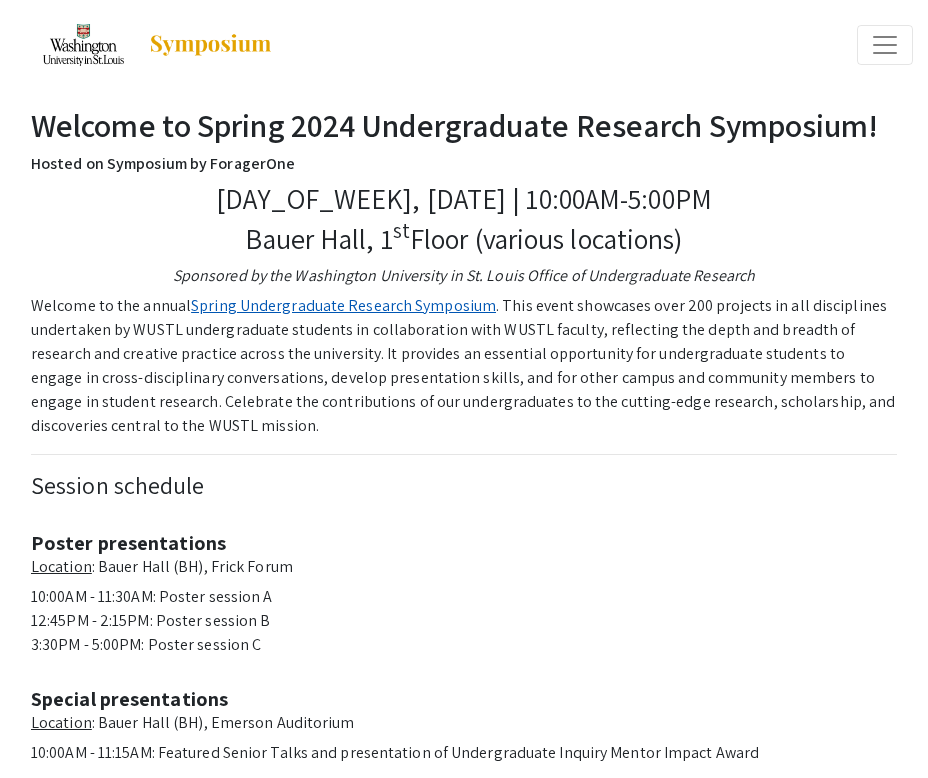 click on "Spring Undergraduate Research Symposium" 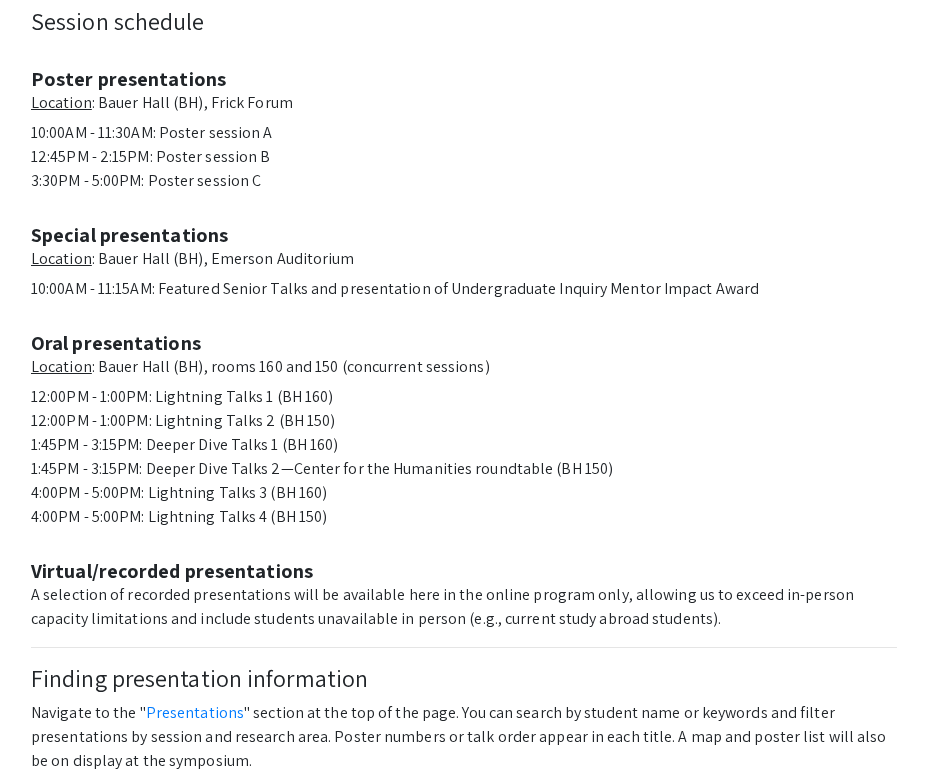 scroll, scrollTop: 0, scrollLeft: 0, axis: both 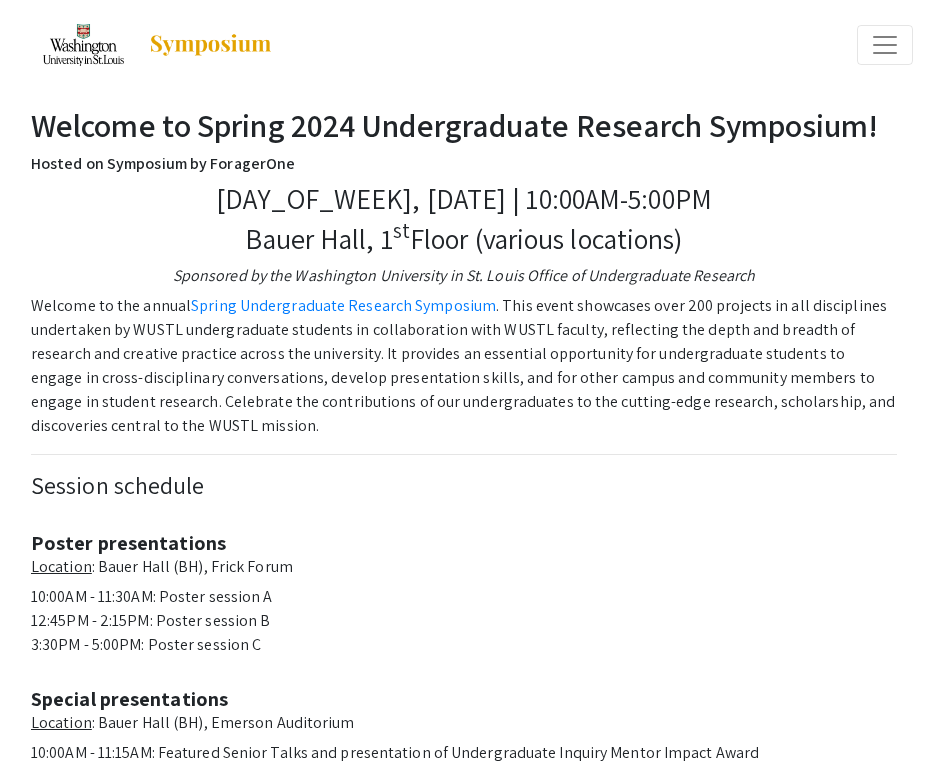 click at bounding box center (885, 45) 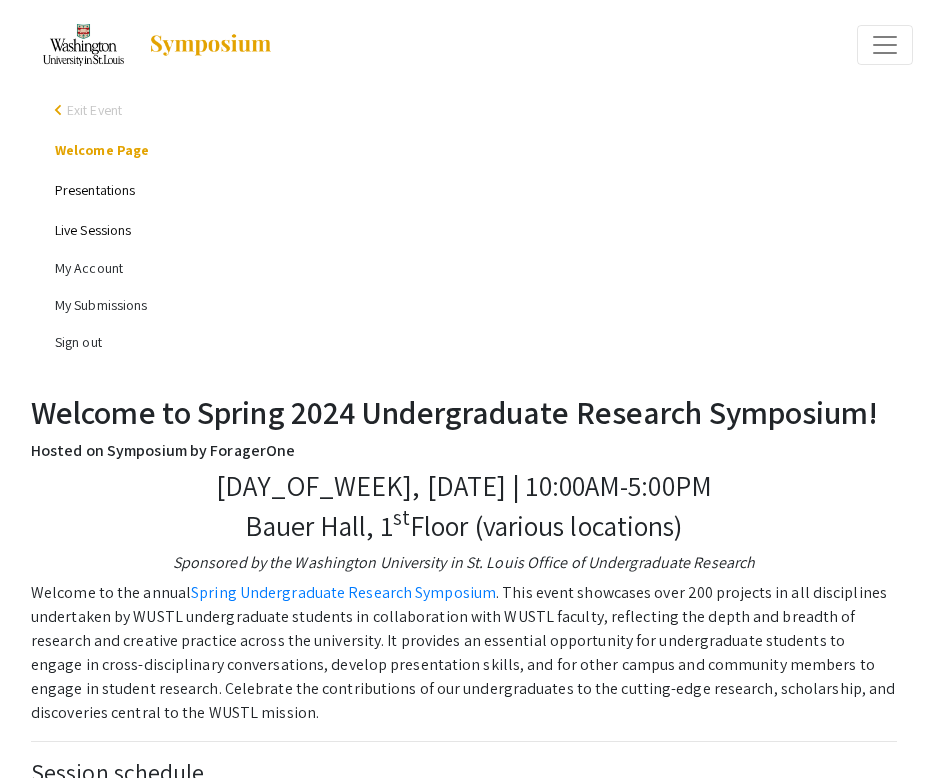 click on "Exit Event" at bounding box center [94, 110] 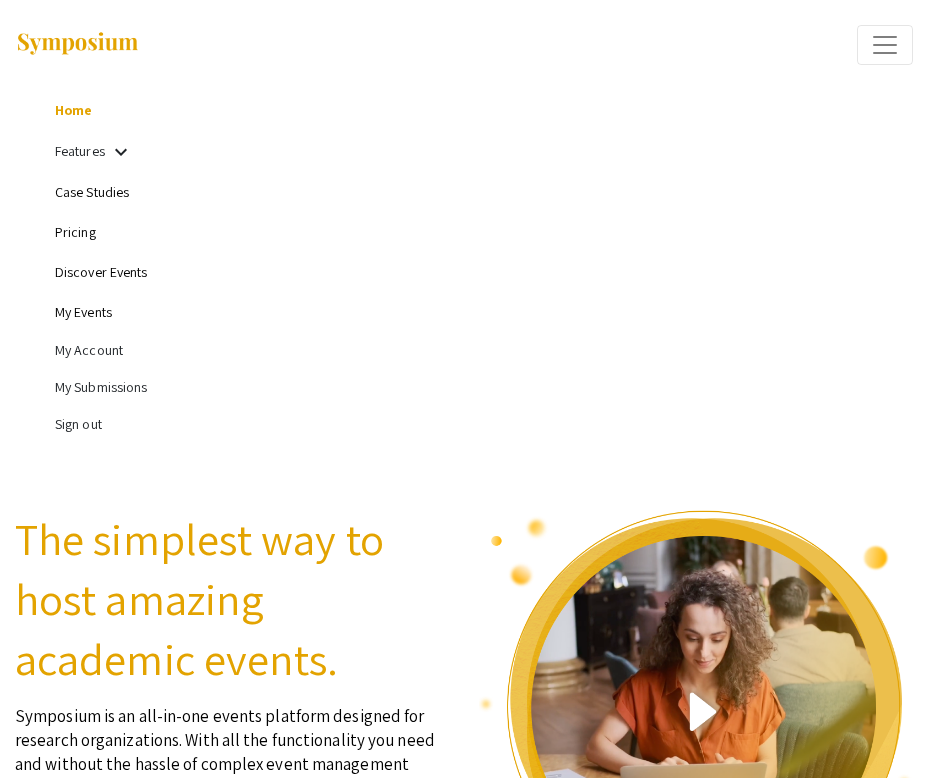 click on "My Events" at bounding box center [83, 312] 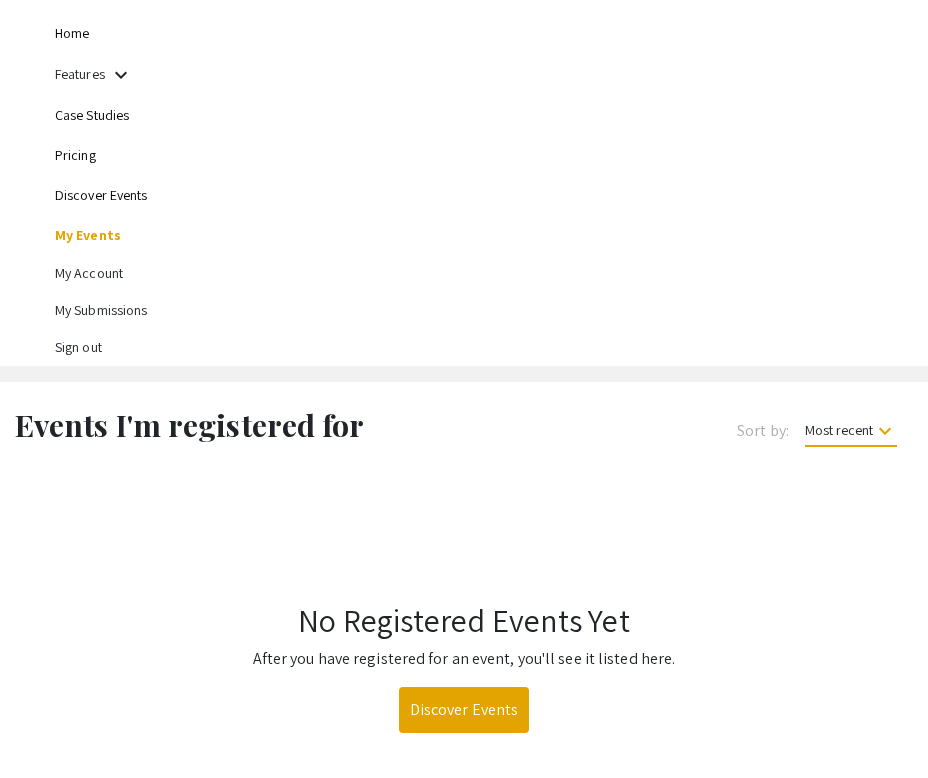 scroll, scrollTop: 0, scrollLeft: 0, axis: both 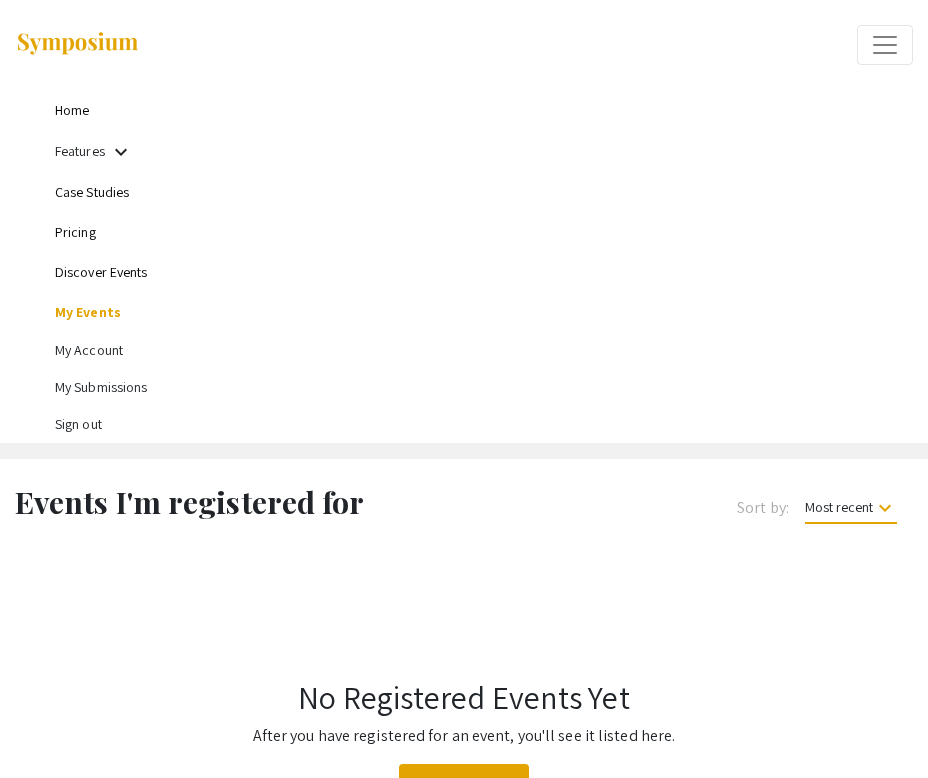click on "Discover Events" at bounding box center (101, 272) 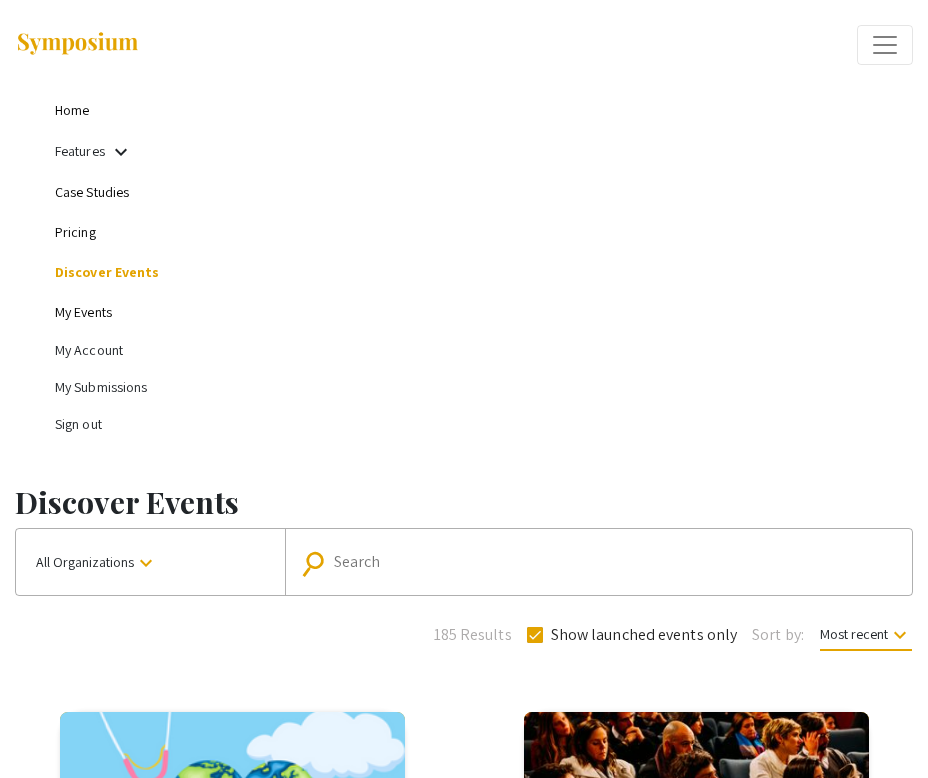 click on "Discover Events  All Organizations  keyboard_arrow_down search Search 185 Results    Show launched events only  Sort by:  Most recent  keyboard_arrow_down  August 02, 2025  International Nursing Undergraduate Research Symposium (INURS) Organized by Orvis School of Nursing - Office of Global Engagement University of Nevada Reno (UNR) Event Type PRIVATE  Register   August 01, 2025  Demo Event 2025 Organized by Demo University Demo University Event Type PRIVATE  Register   July 28, 2025  Speak Up! 2025 Organized by Office of Undergraduate Research and Scholar Development Carnegie Mellon University Event Type PRIVATE  Register   July 24, 2025  UTK Summer Research Scholars Symposium 2025 Organized by Undergraduate Research & Fellowships University of Tennessee, Knoxville Event Type PUBLIC  View   July 22, 2025  Summer Research Symposium 2025 Organized by Office of Undergraduate Research University of North Carolina at Charlotte Event Type PUBLIC  View   July 21, 2025  Michigan State University Event Type PUBLIC 1" 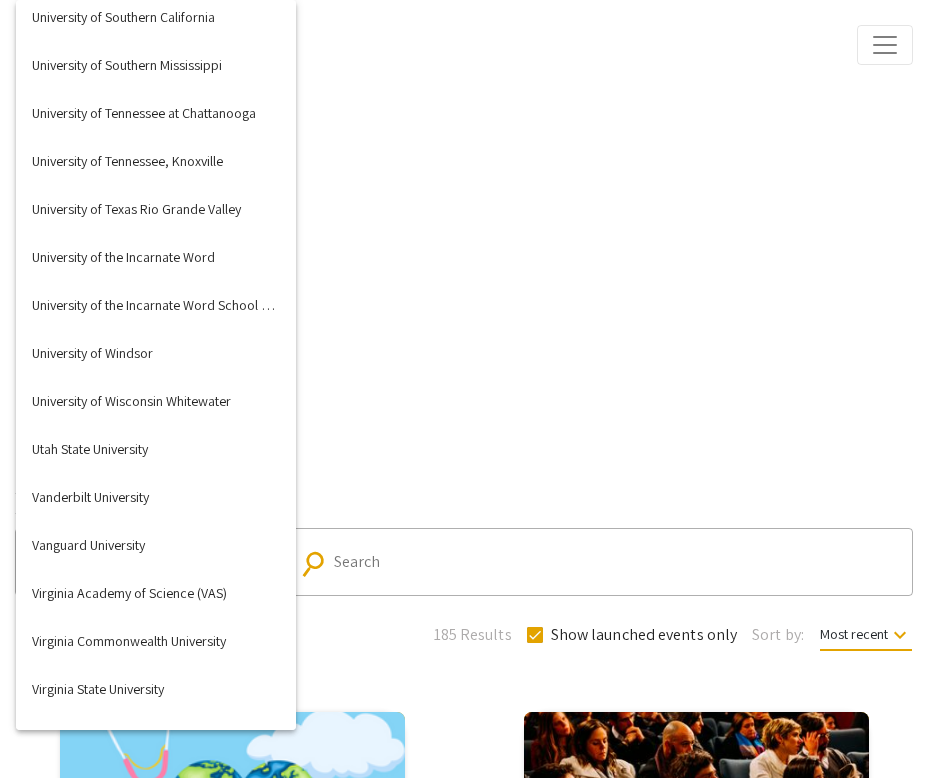 scroll, scrollTop: 7734, scrollLeft: 0, axis: vertical 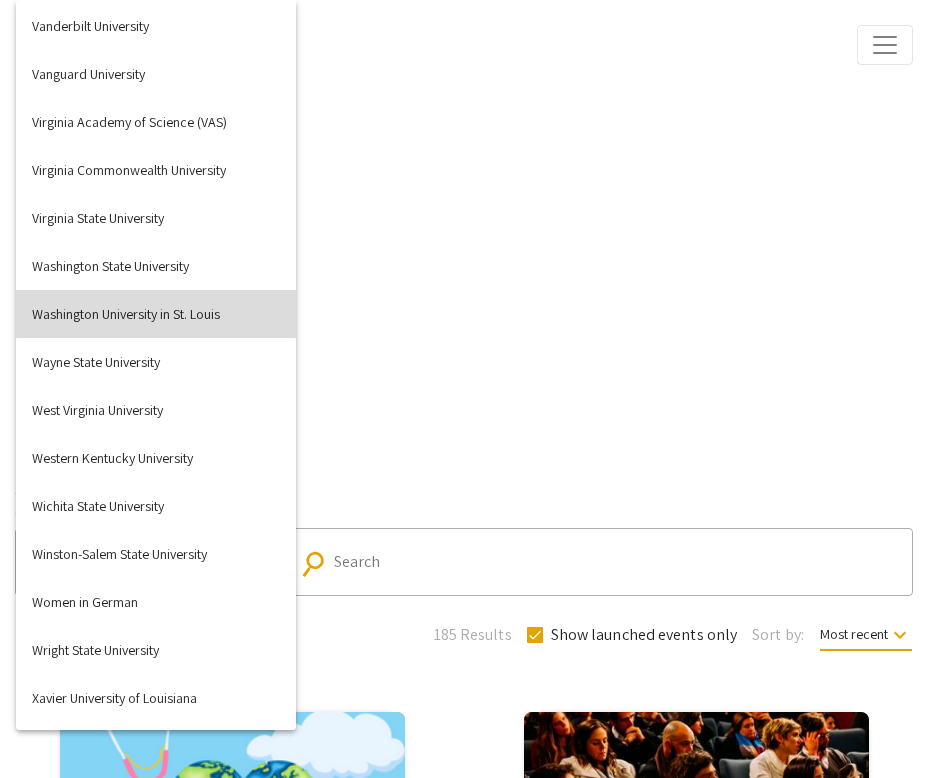 click on "Washington University in St. Louis" at bounding box center (156, 314) 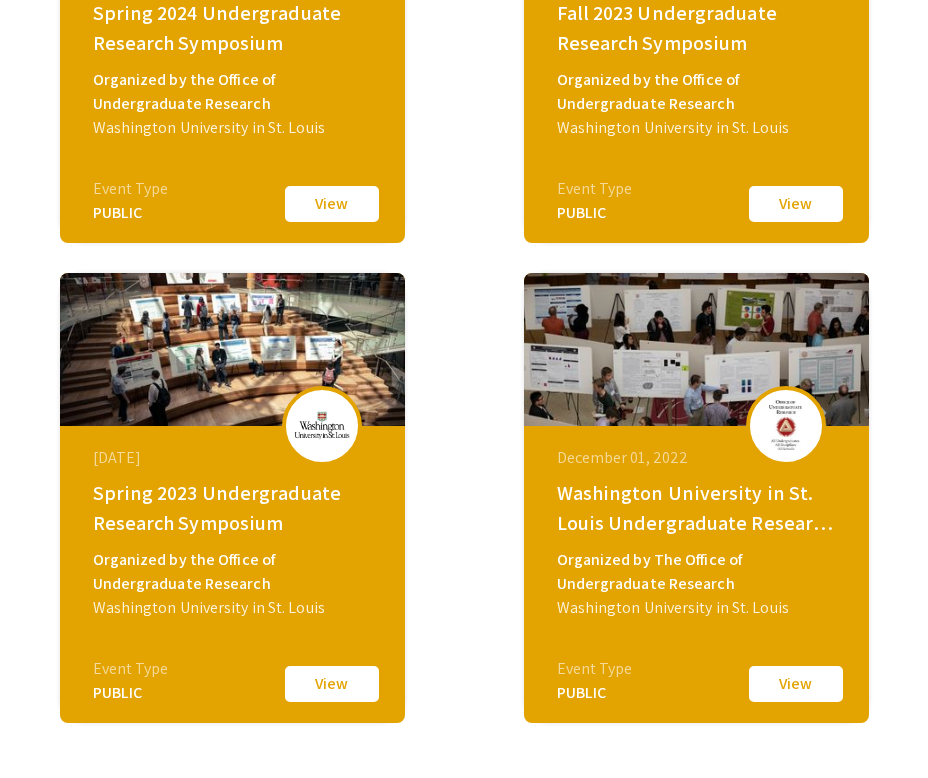 scroll, scrollTop: 1325, scrollLeft: 0, axis: vertical 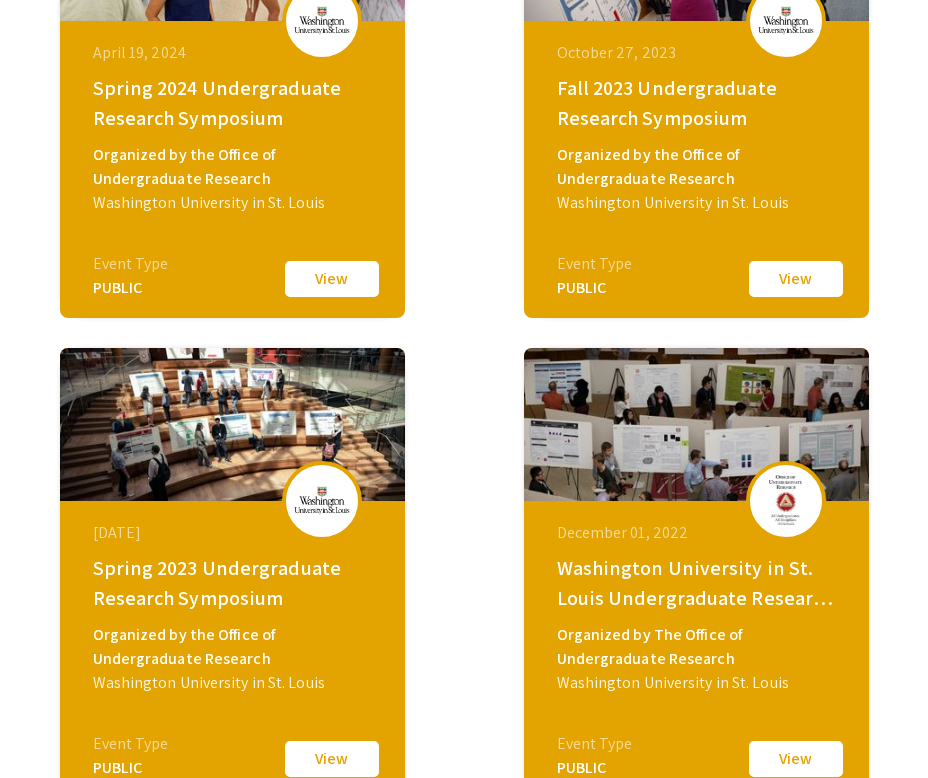 click on "View" 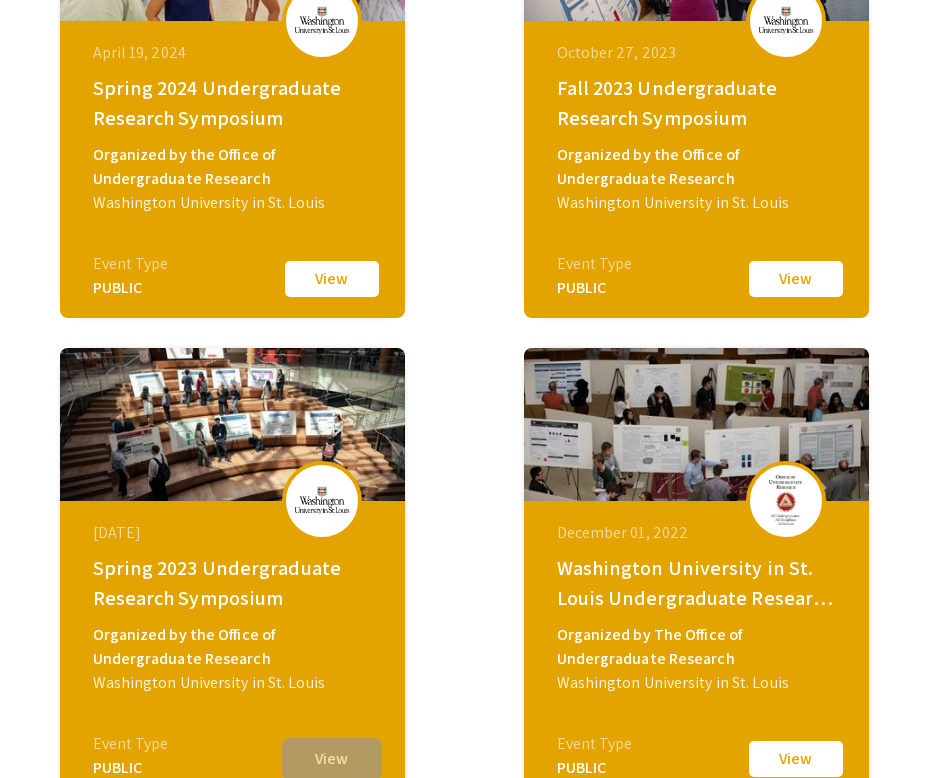scroll, scrollTop: 1619, scrollLeft: 0, axis: vertical 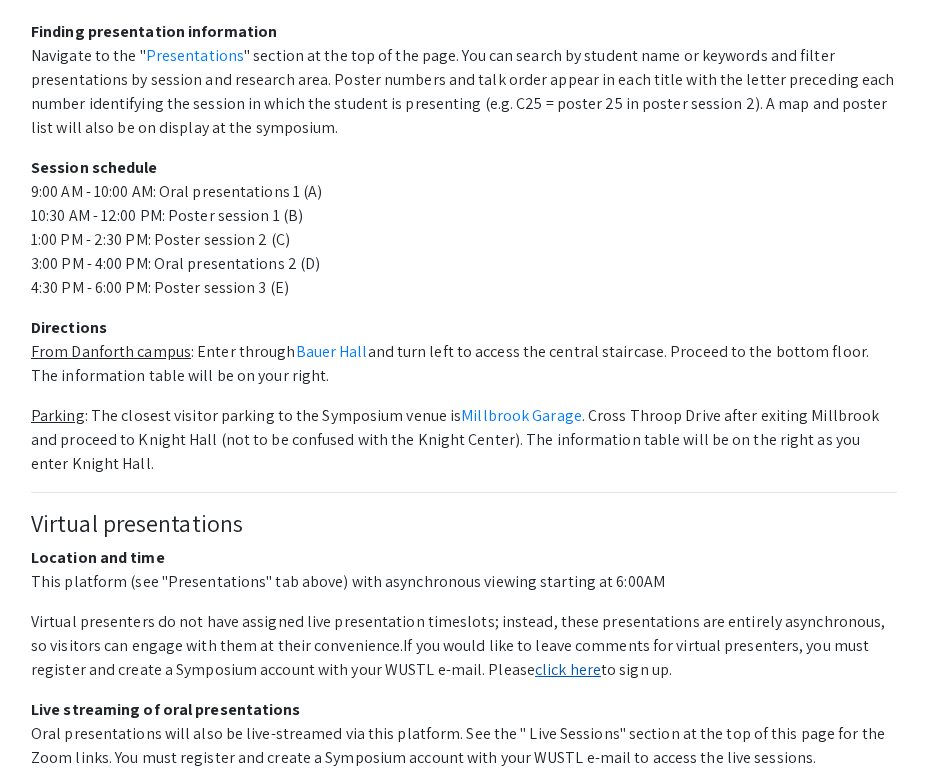 click on "click here" 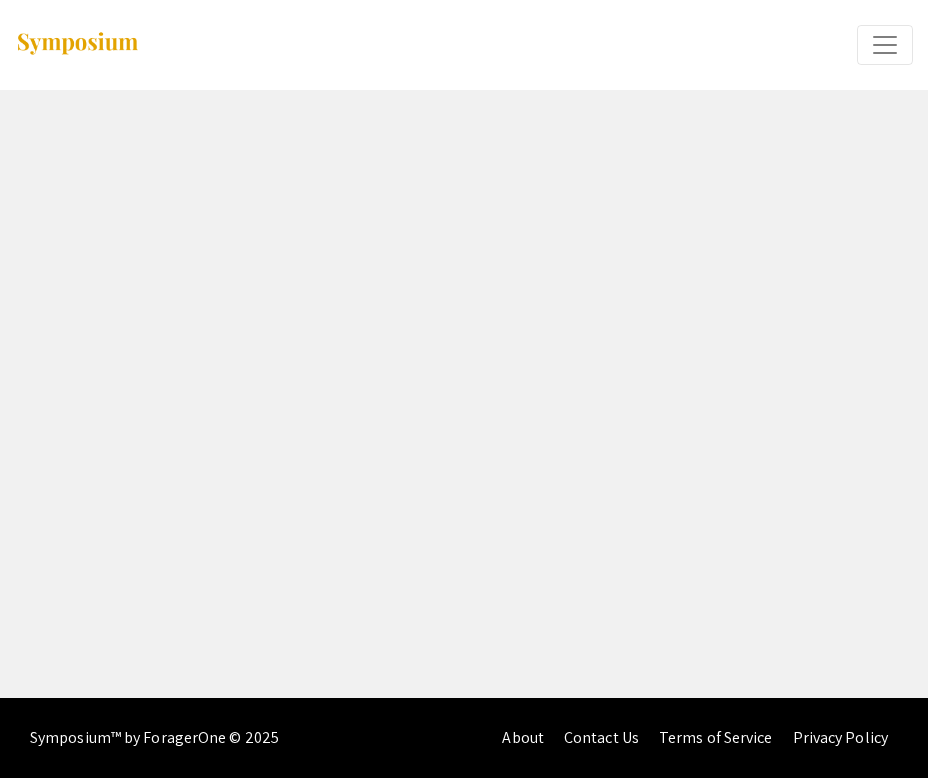 scroll, scrollTop: 0, scrollLeft: 0, axis: both 